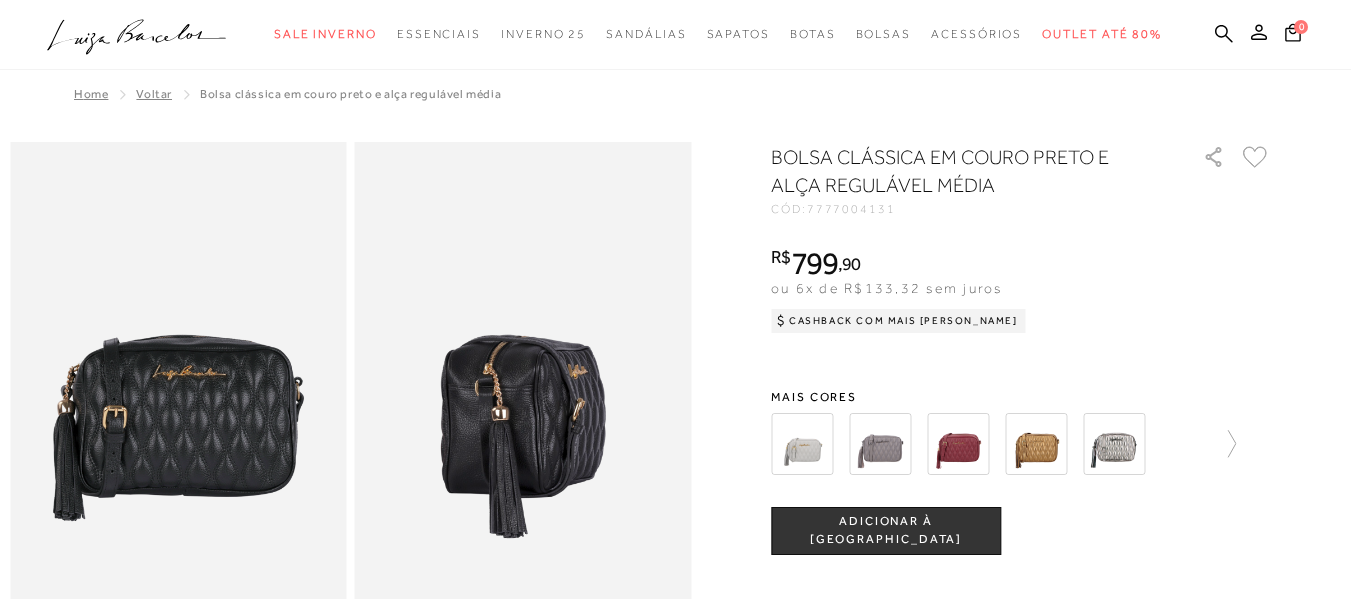 scroll, scrollTop: 400, scrollLeft: 0, axis: vertical 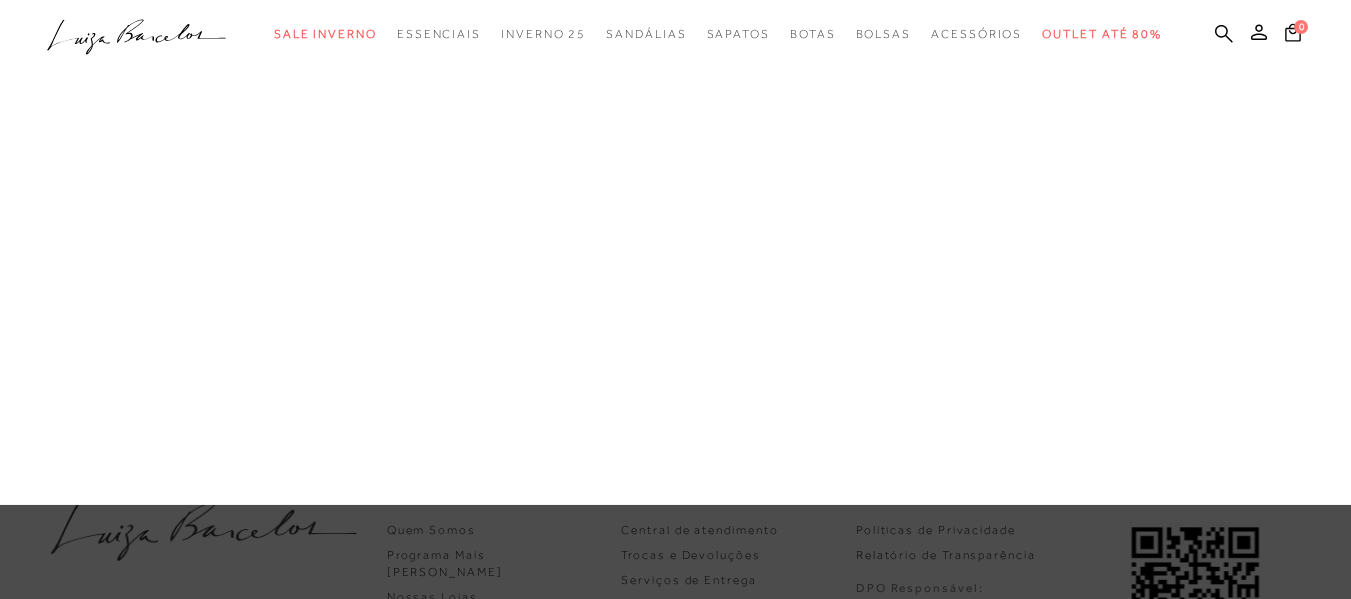 click on "Pequena
Média
Grande" at bounding box center [0, 0] 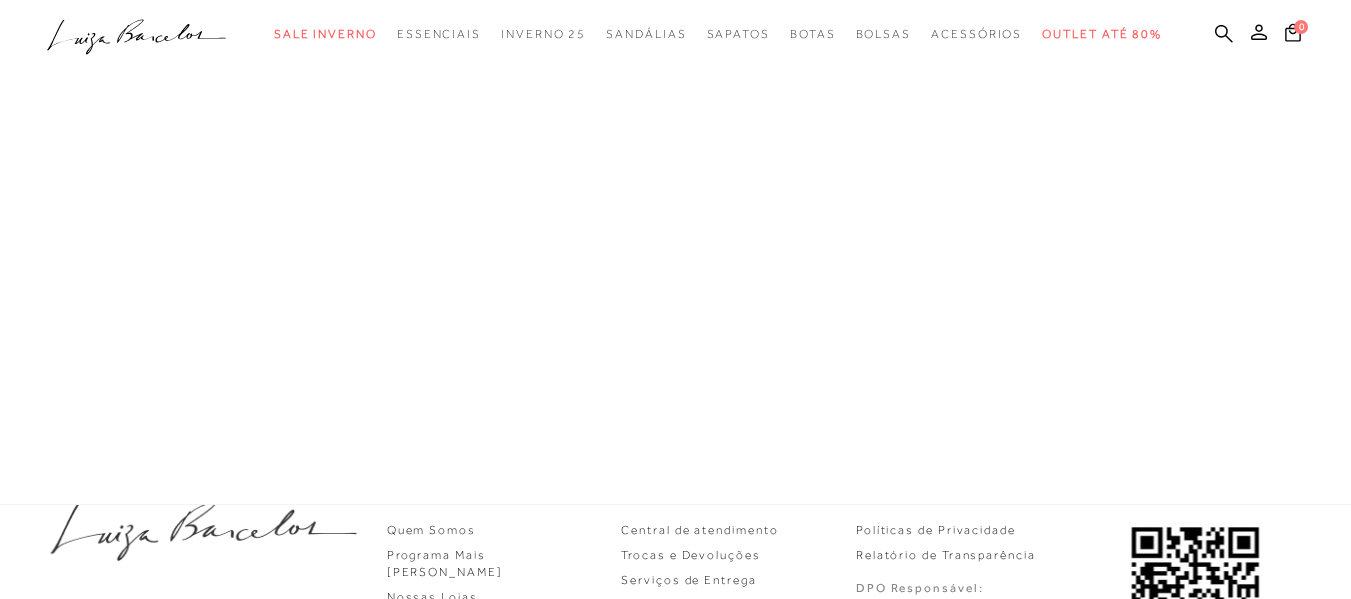 click at bounding box center [675, 252] 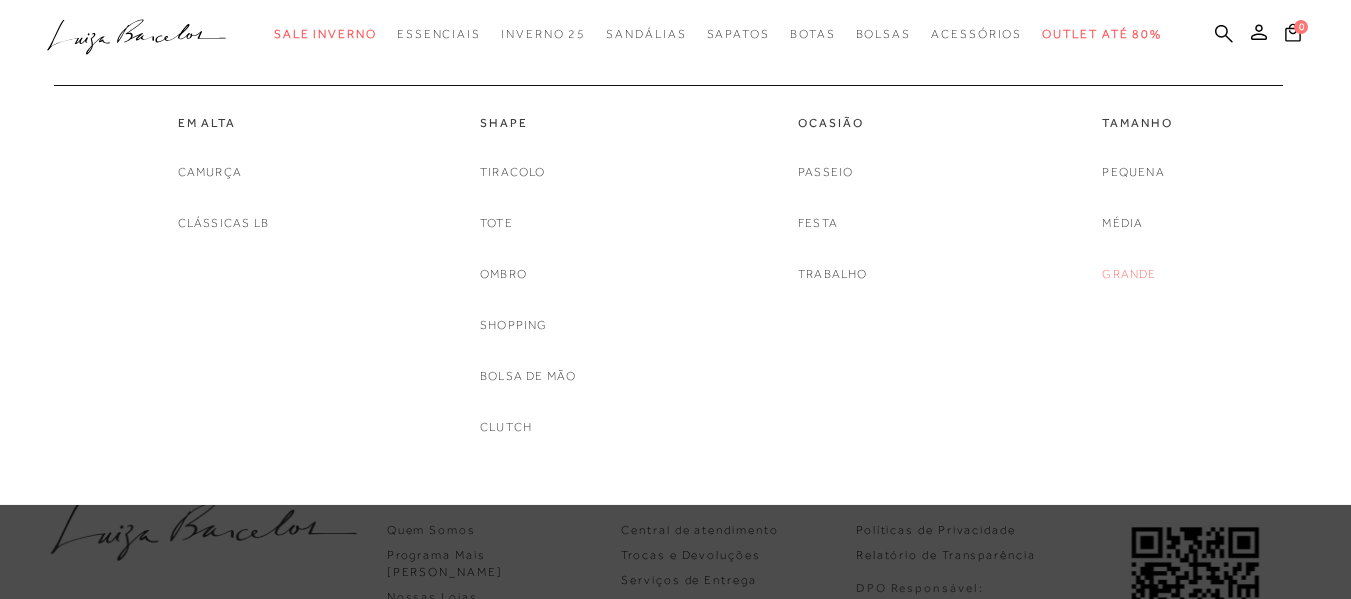 click on "Grande" at bounding box center (1129, 274) 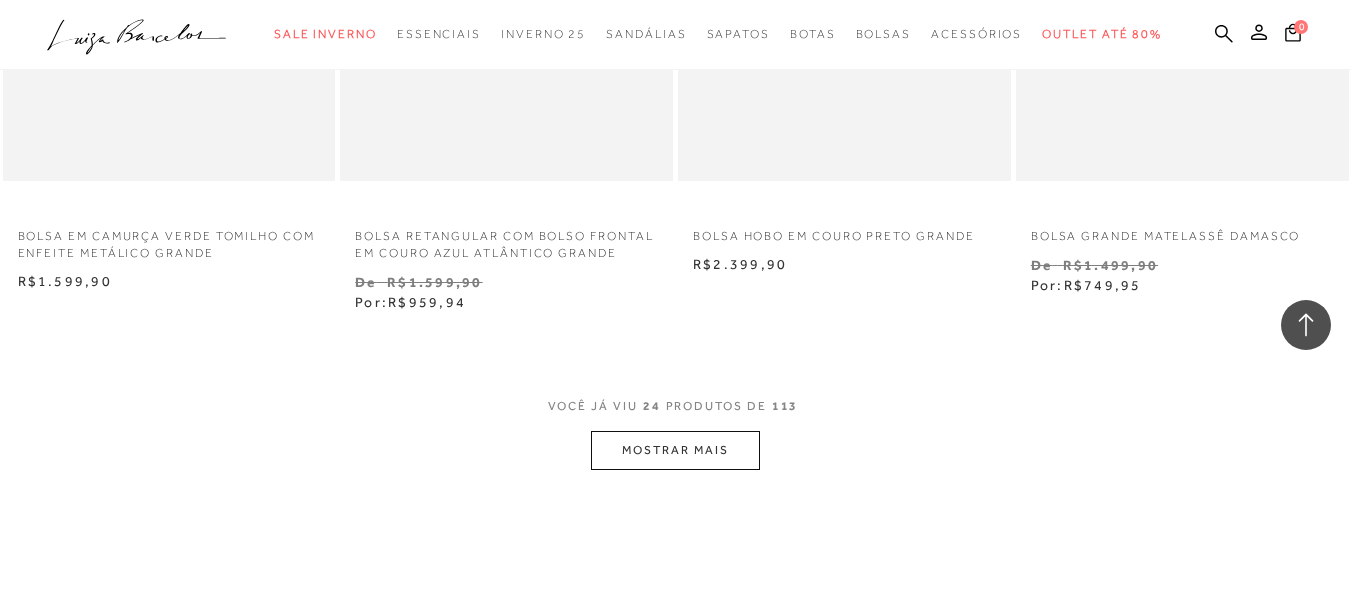 scroll, scrollTop: 3900, scrollLeft: 0, axis: vertical 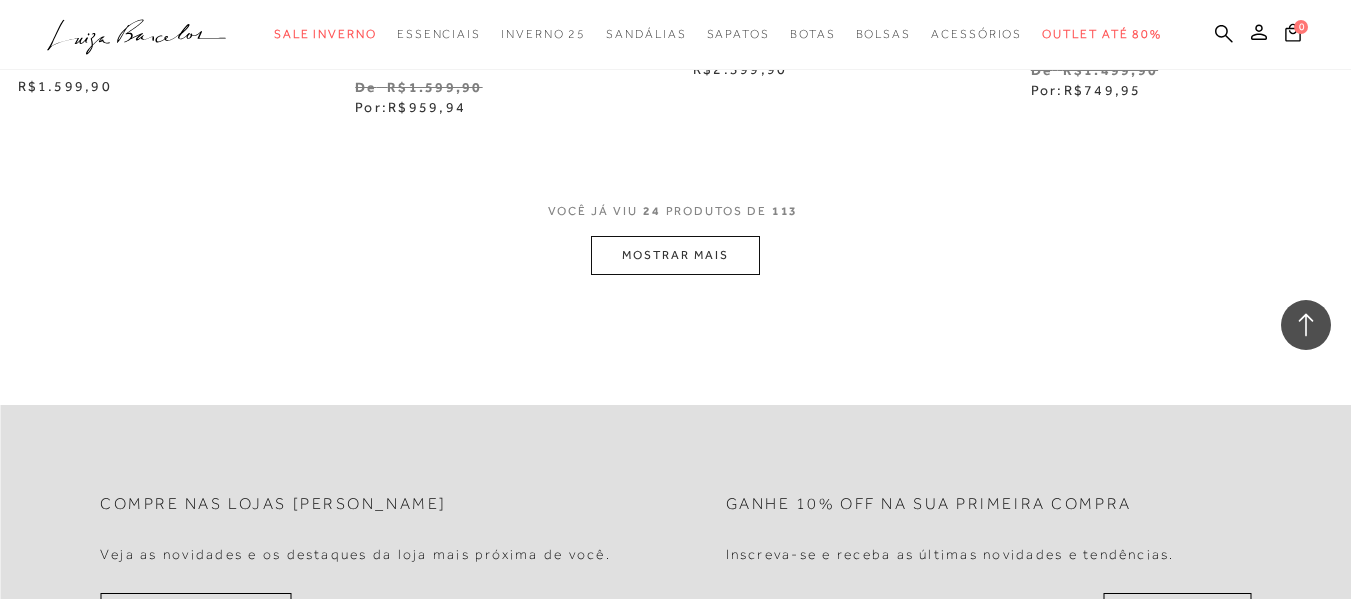 drag, startPoint x: 701, startPoint y: 219, endPoint x: 707, endPoint y: 253, distance: 34.525352 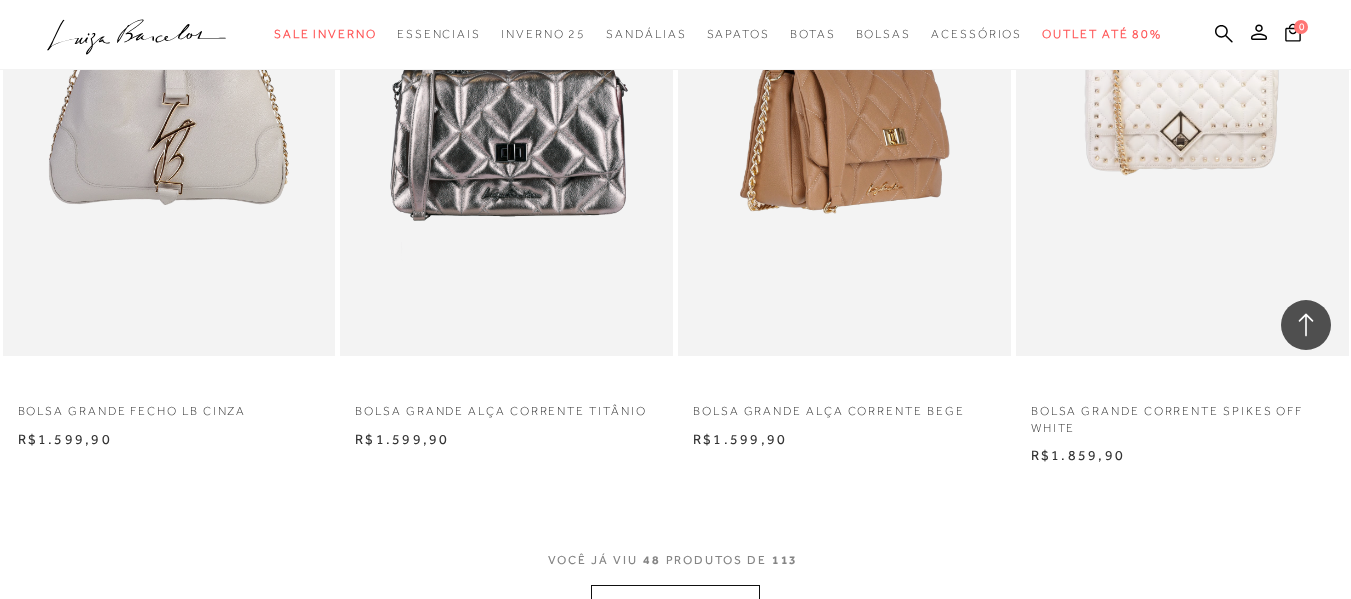 scroll, scrollTop: 7300, scrollLeft: 0, axis: vertical 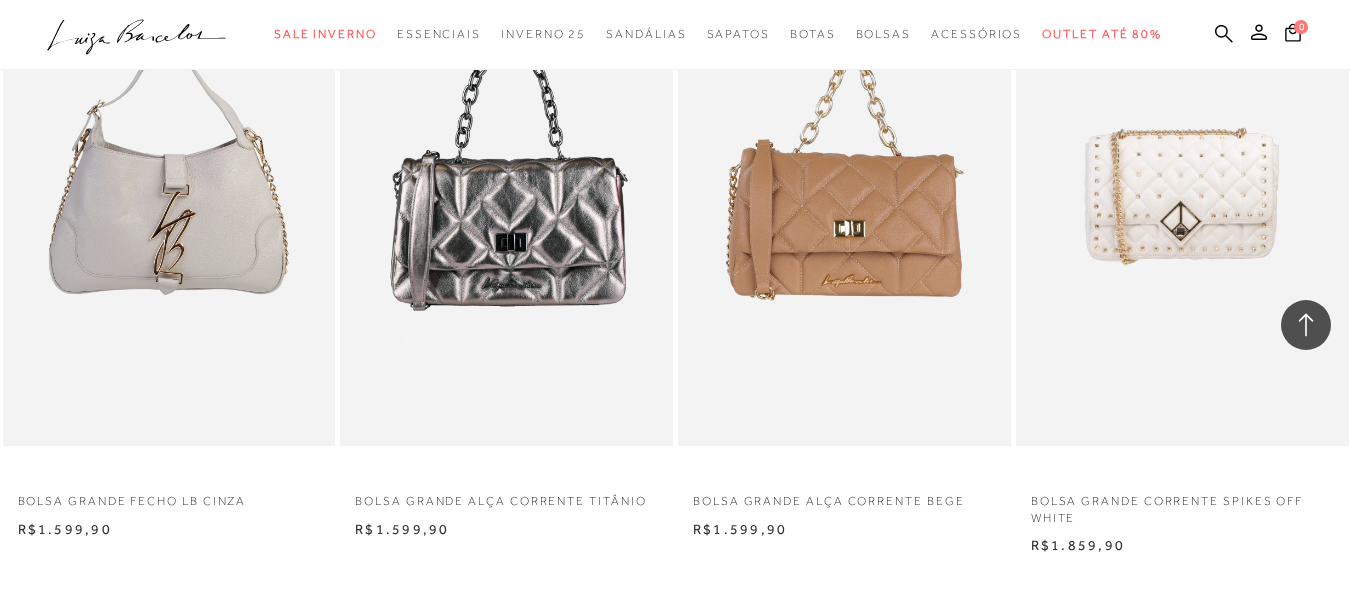 type 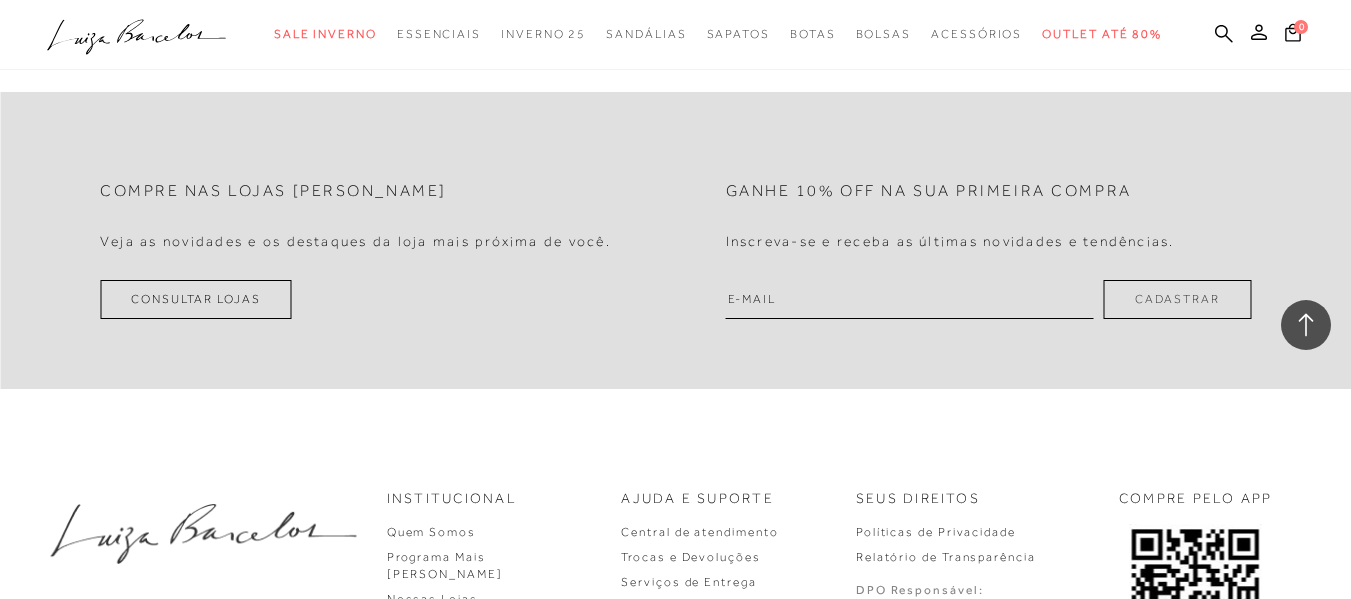 scroll, scrollTop: 7900, scrollLeft: 0, axis: vertical 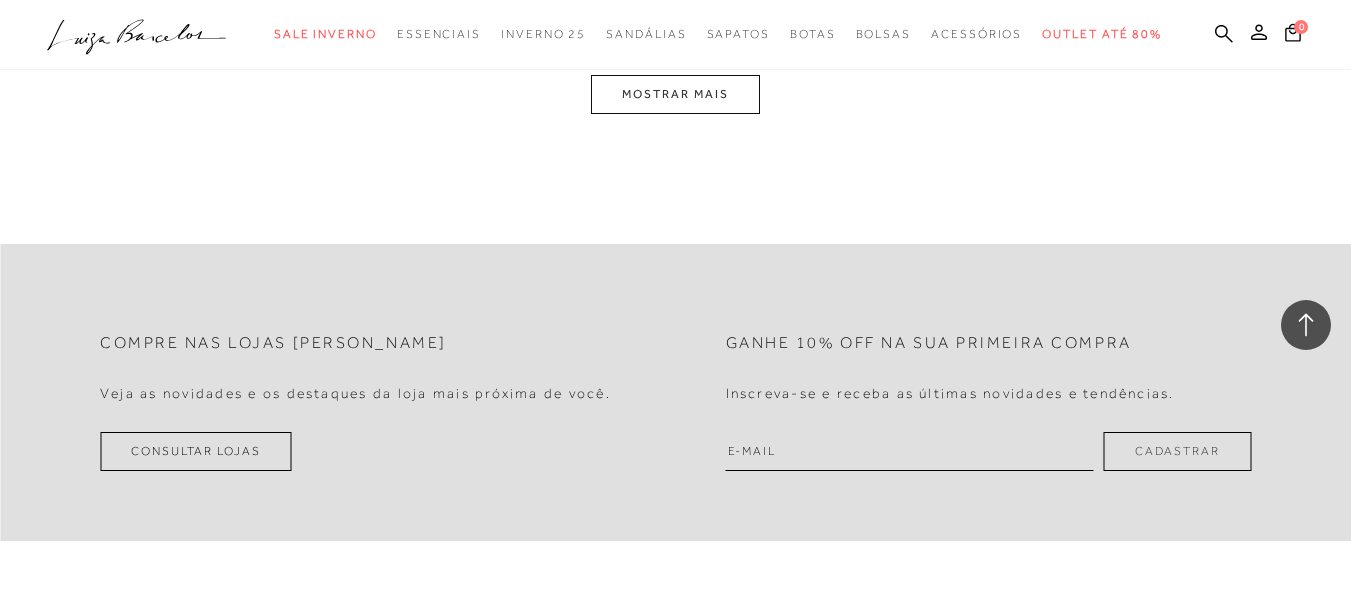 click on "MOSTRAR MAIS" at bounding box center (675, 94) 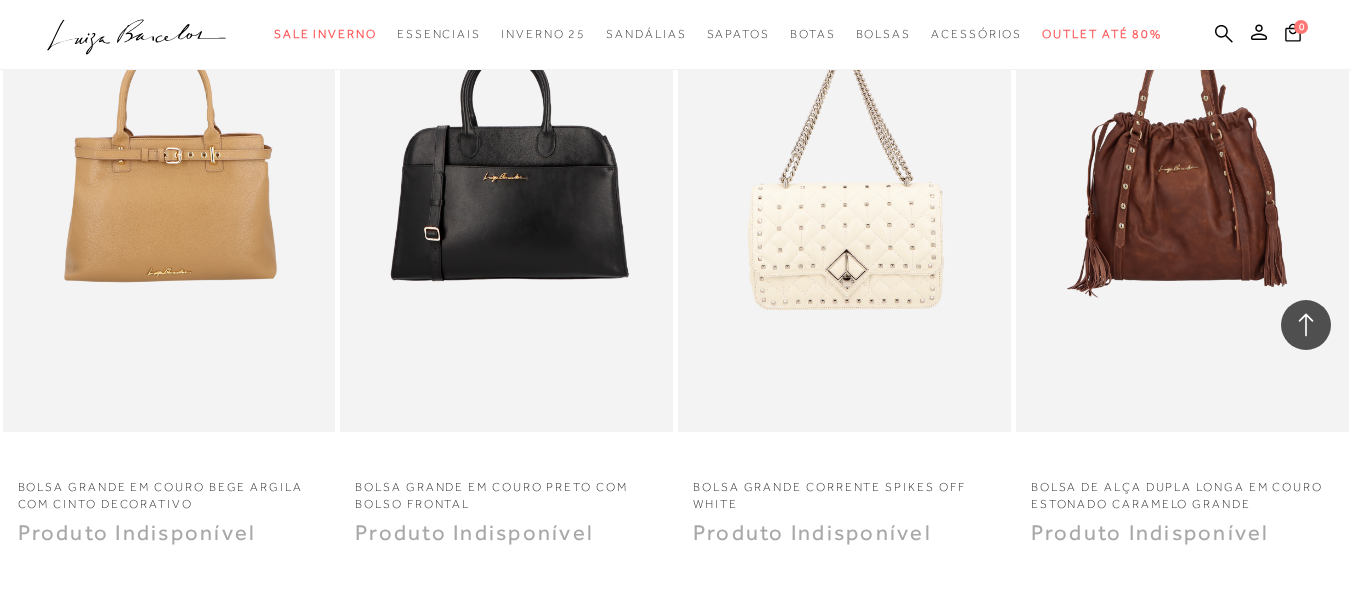 scroll, scrollTop: 11157, scrollLeft: 0, axis: vertical 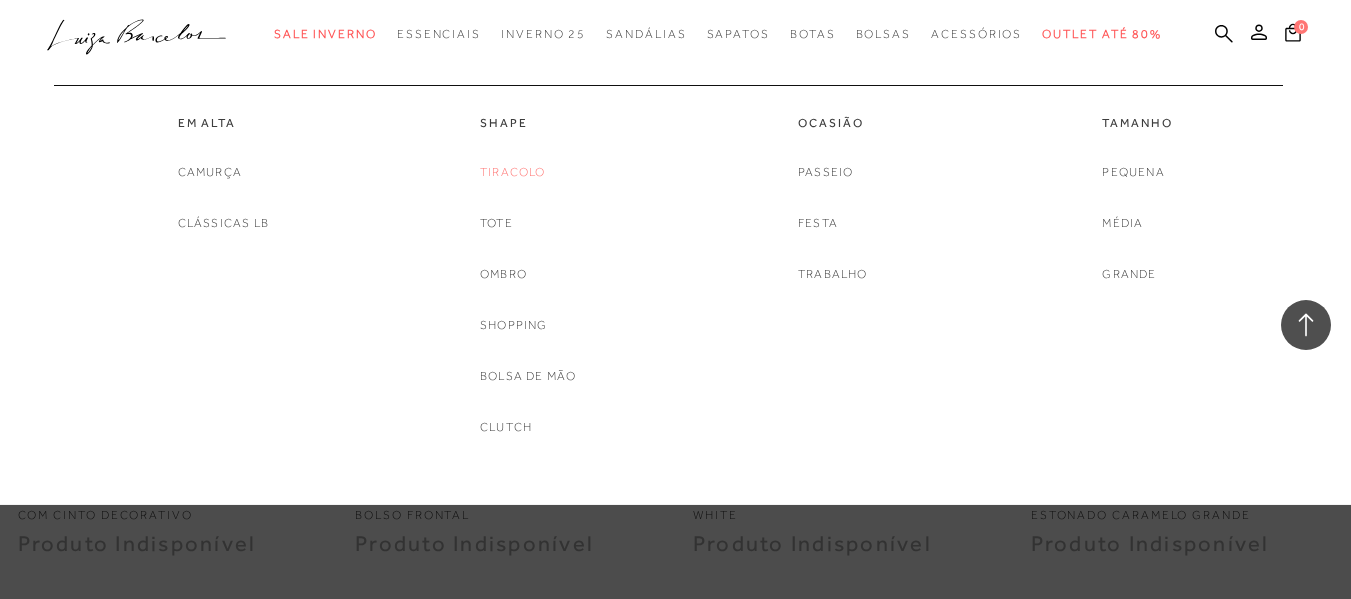 click on "Tiracolo" at bounding box center (513, 172) 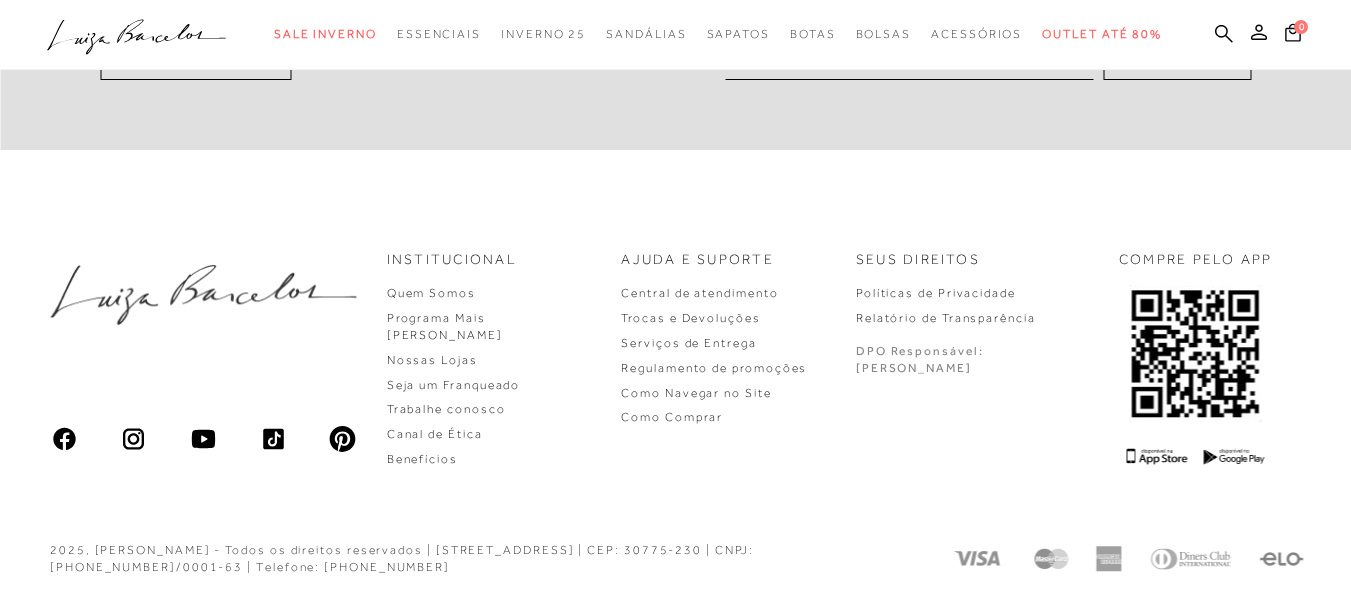 scroll, scrollTop: 0, scrollLeft: 0, axis: both 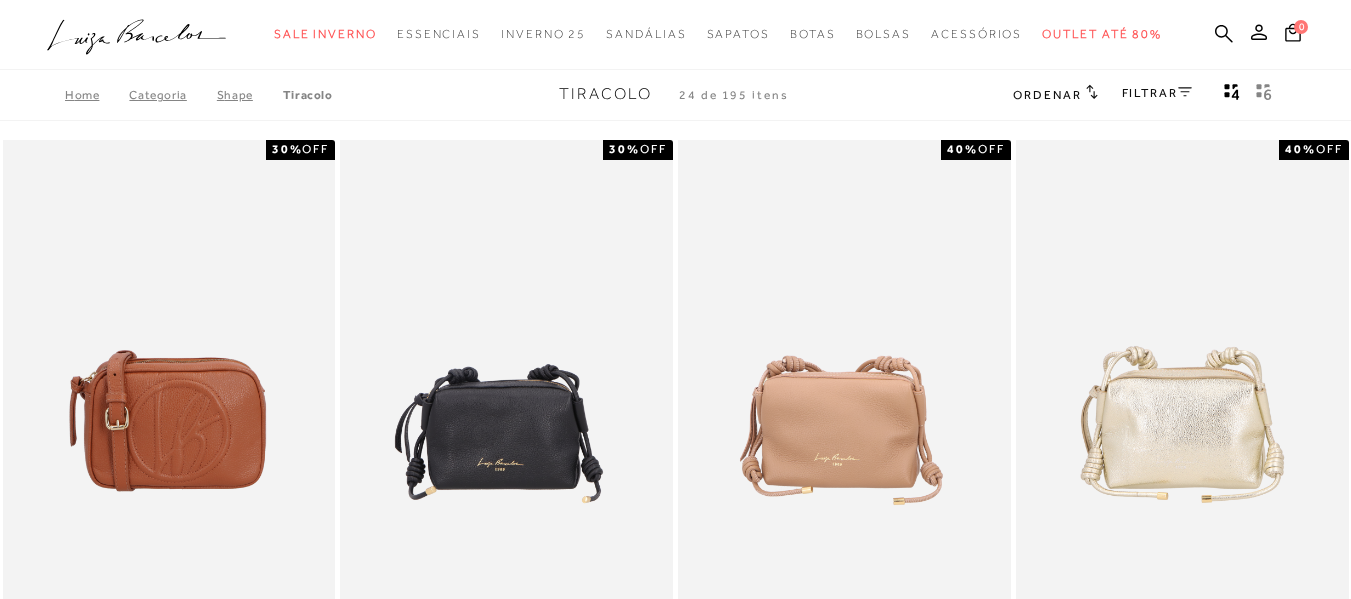 click 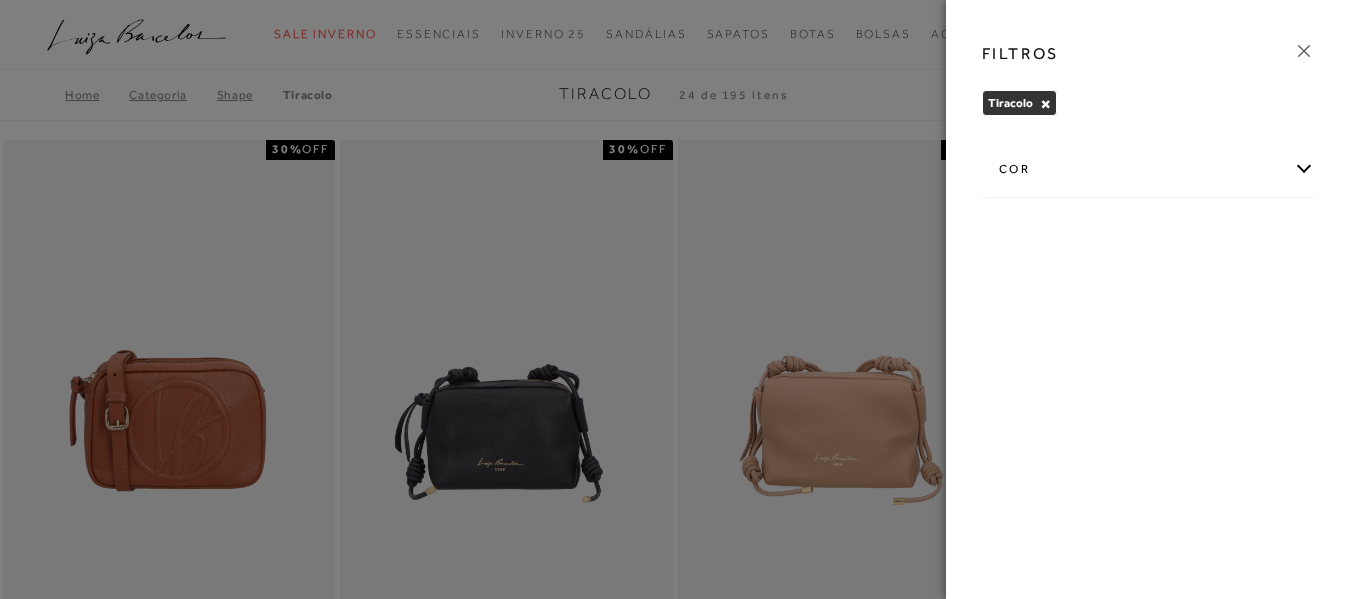 click on "cor" at bounding box center (1148, 169) 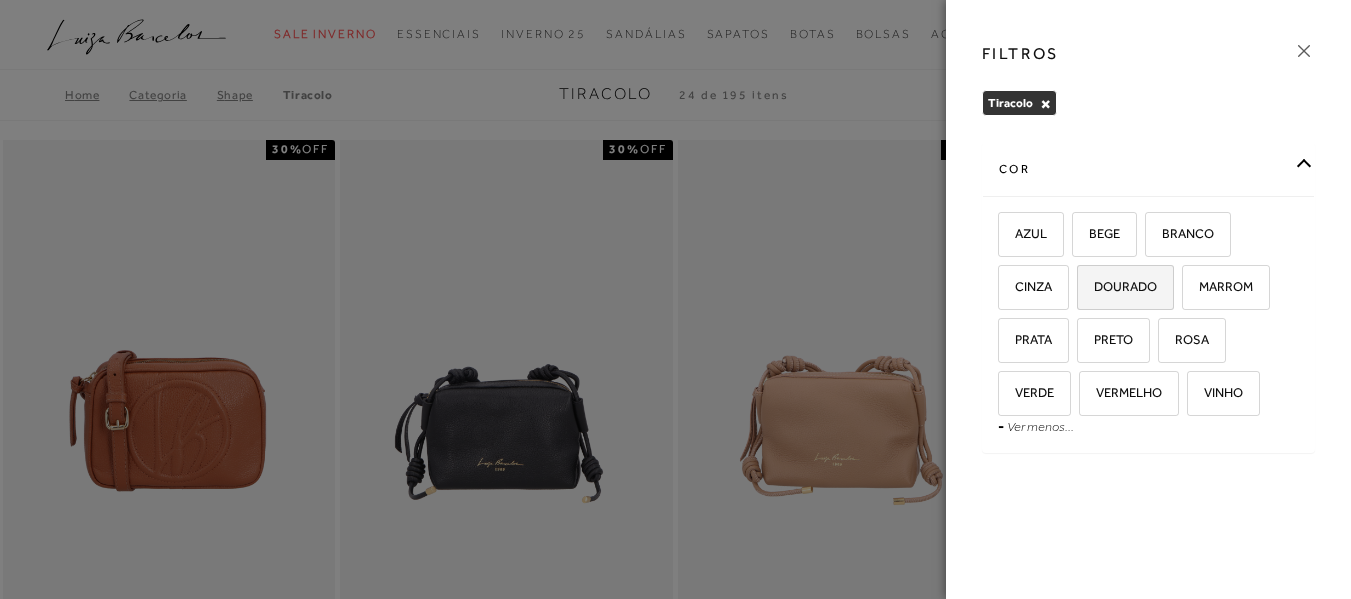 click on "DOURADO" at bounding box center (1125, 287) 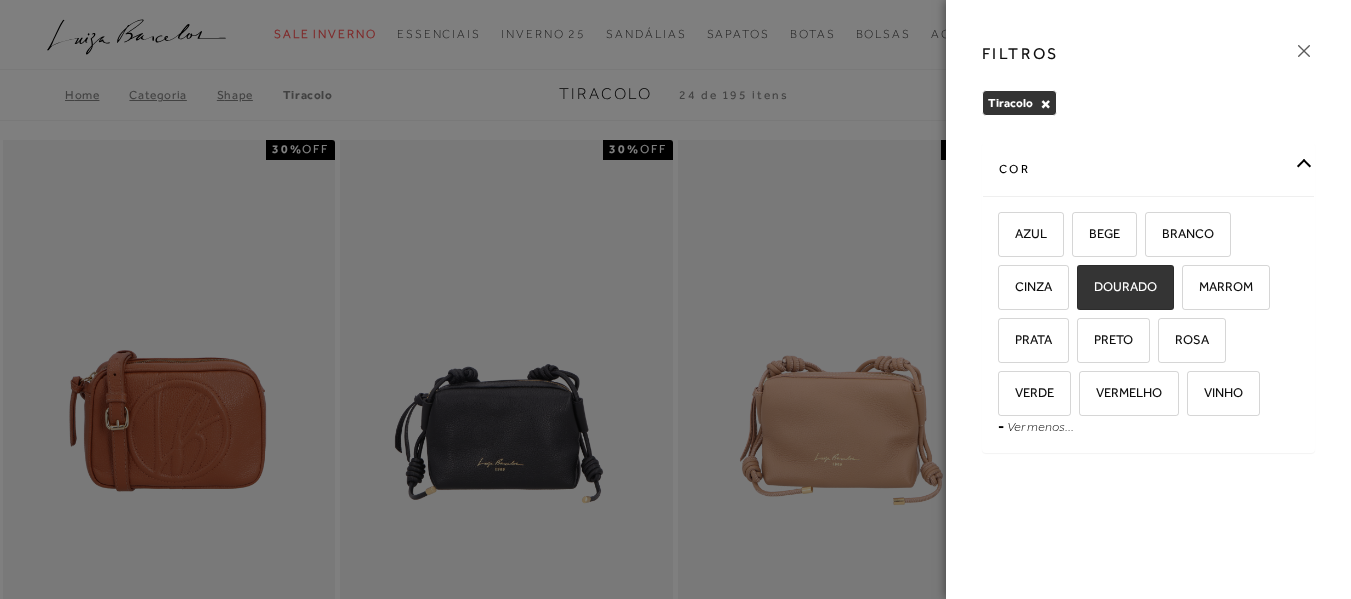 checkbox on "true" 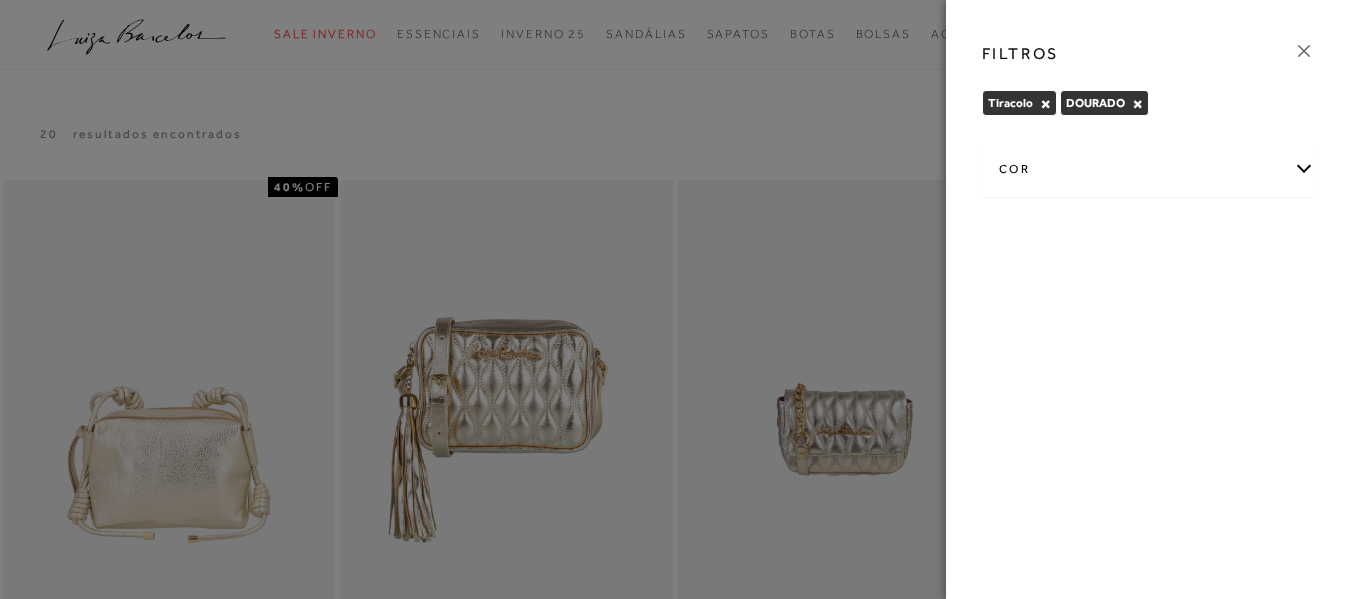 click 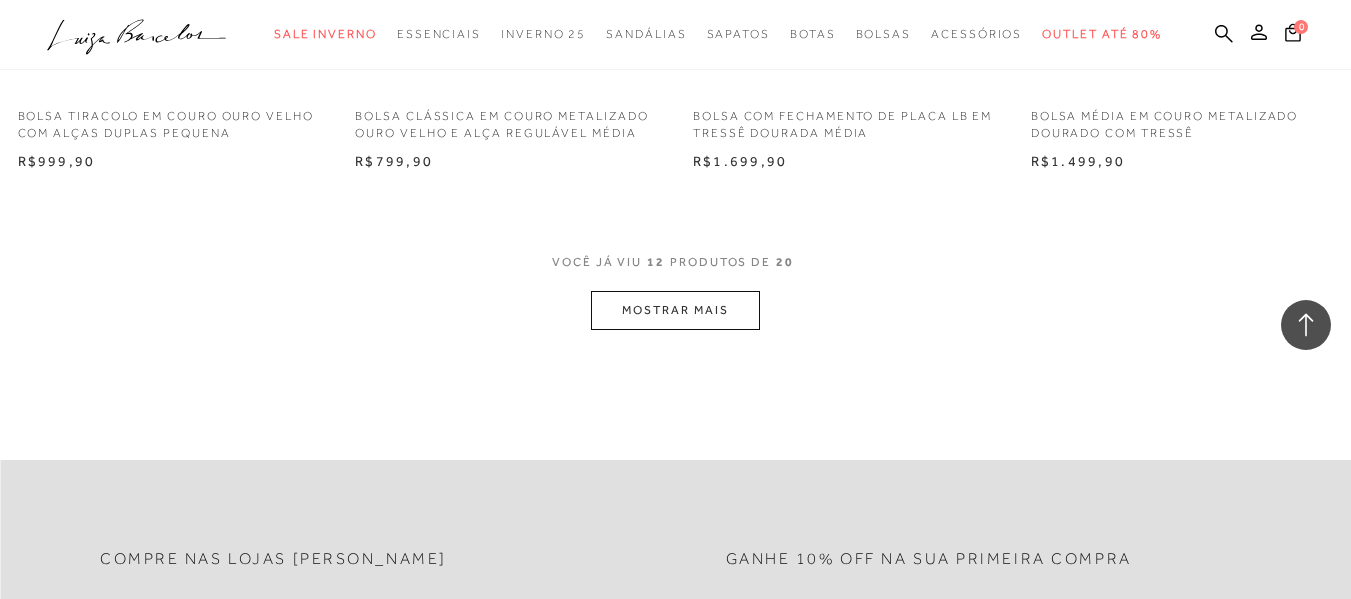 scroll, scrollTop: 1900, scrollLeft: 0, axis: vertical 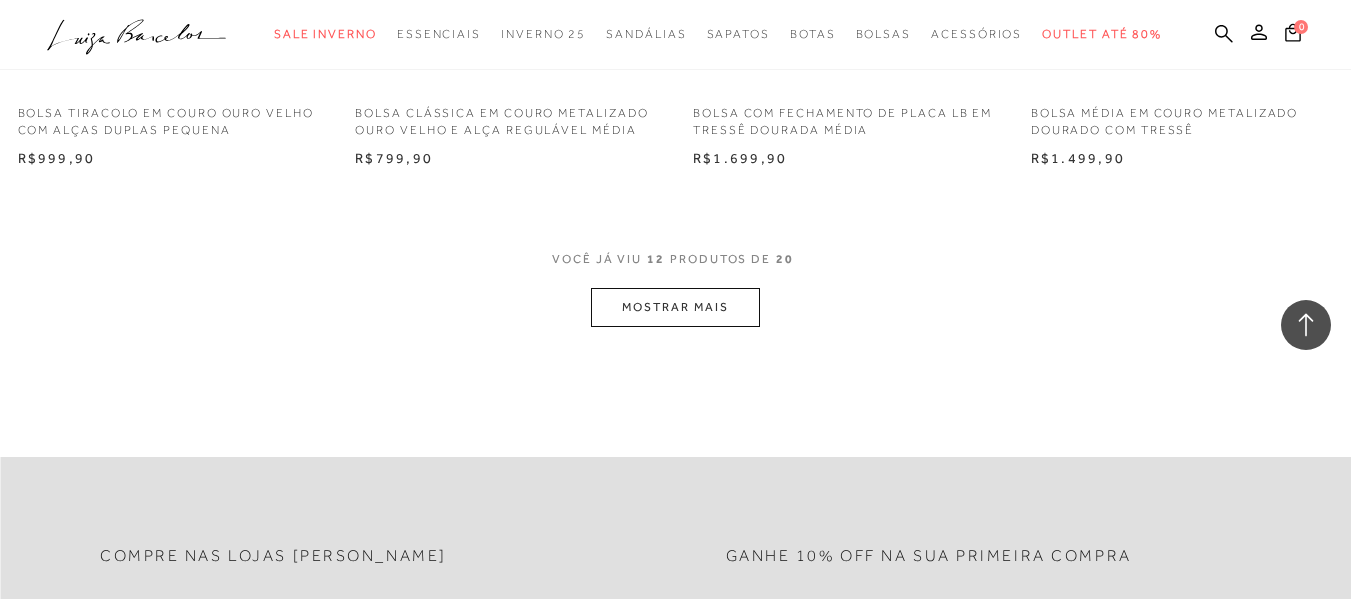 click on "MOSTRAR MAIS" at bounding box center [675, 307] 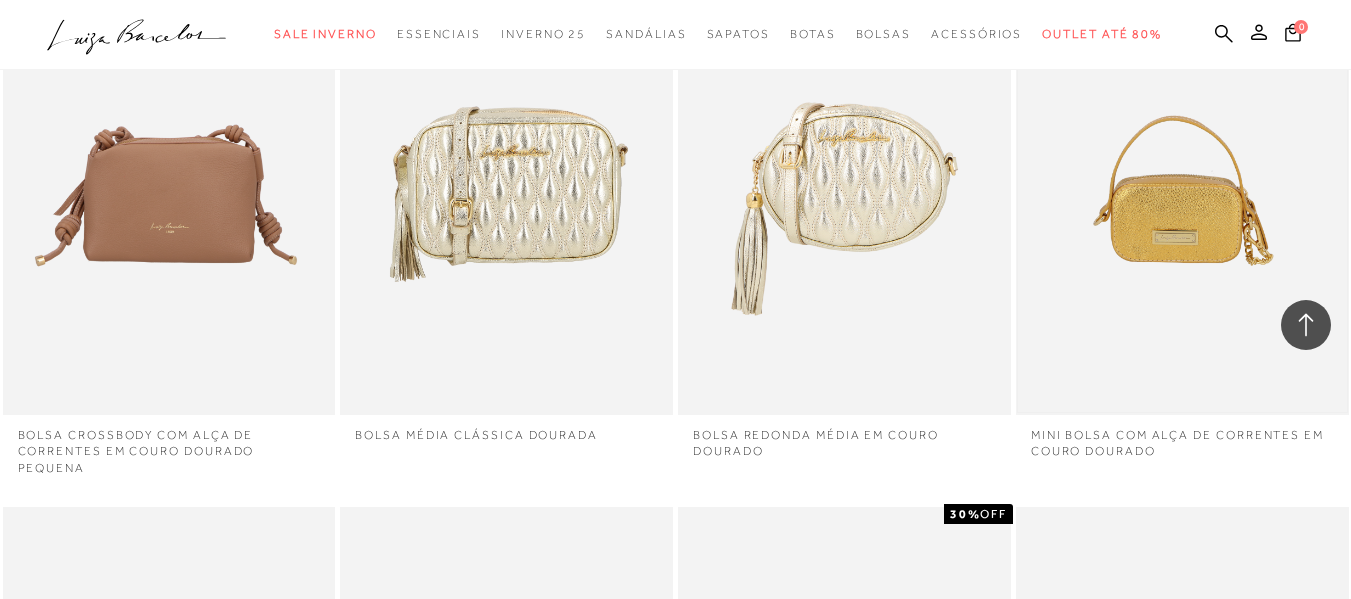 scroll, scrollTop: 2300, scrollLeft: 0, axis: vertical 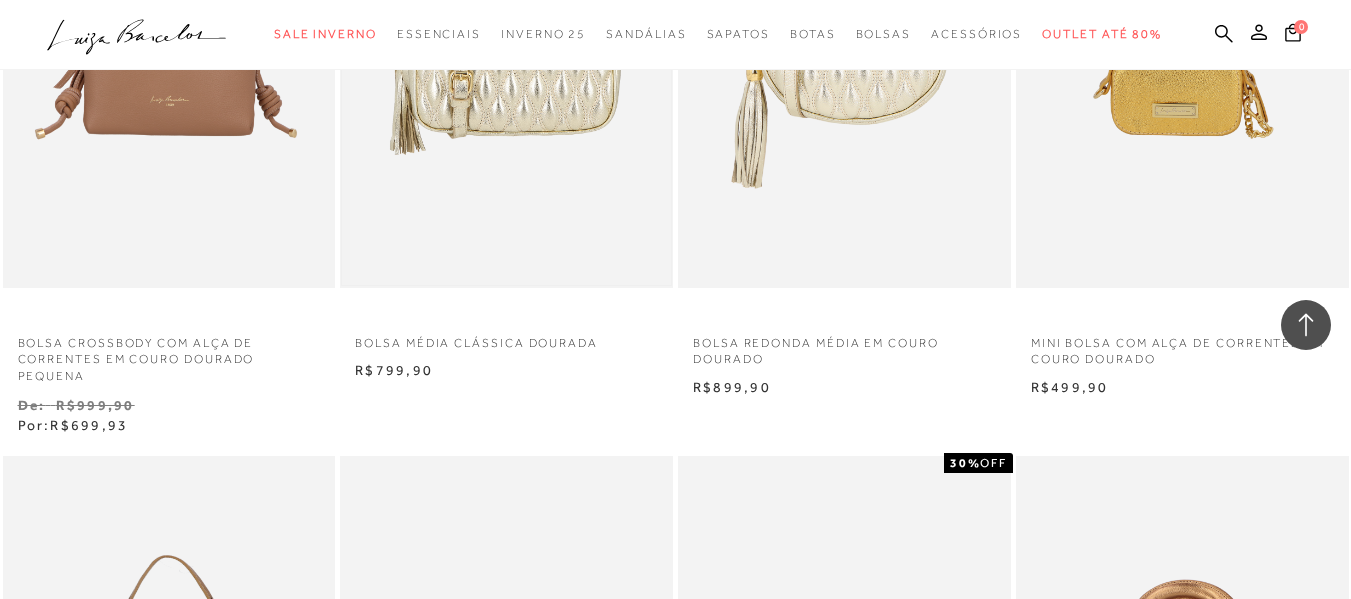 click at bounding box center (506, 37) 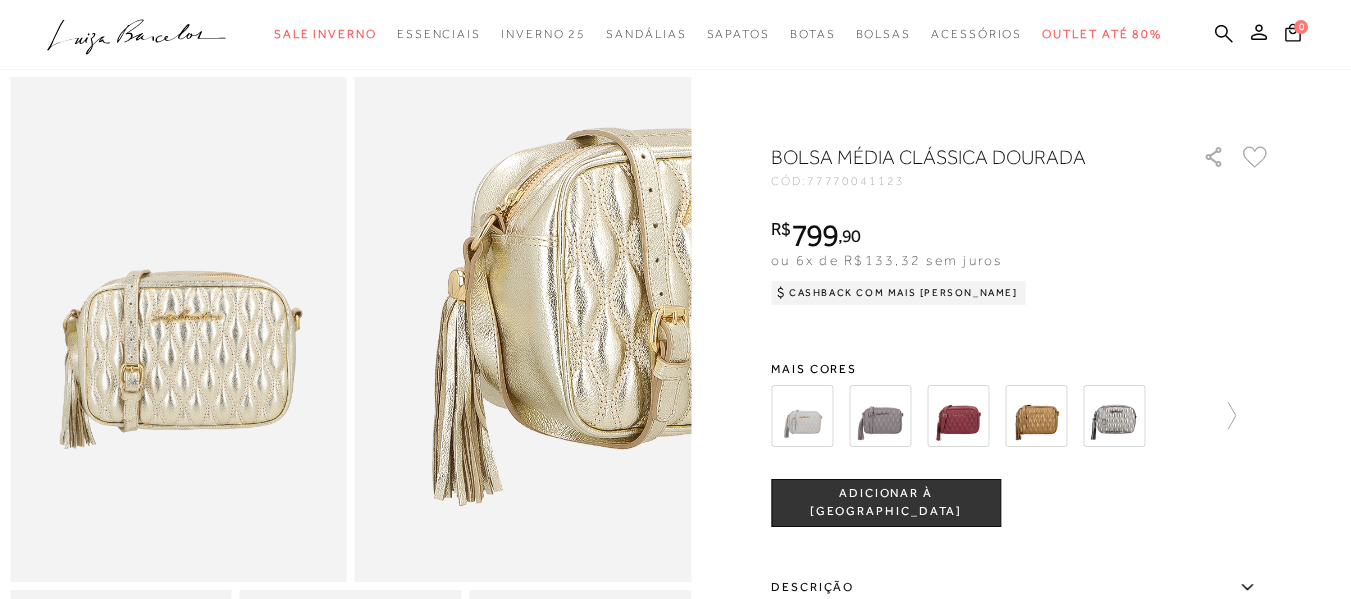 scroll, scrollTop: 100, scrollLeft: 0, axis: vertical 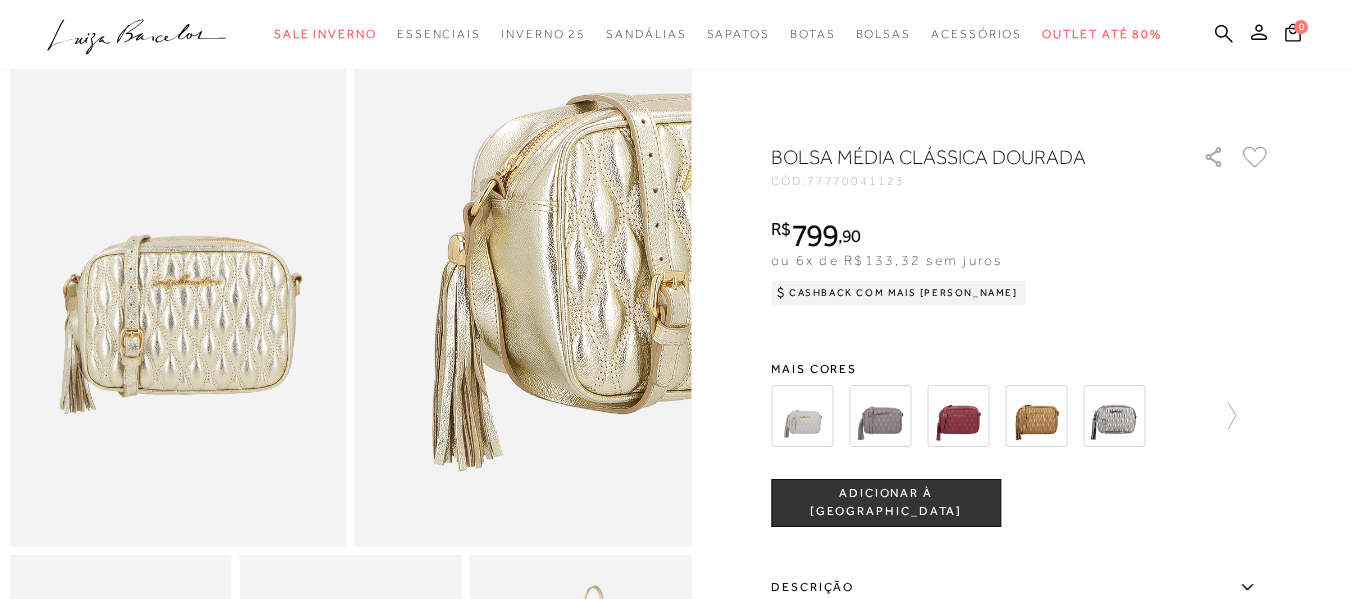 click at bounding box center (671, 209) 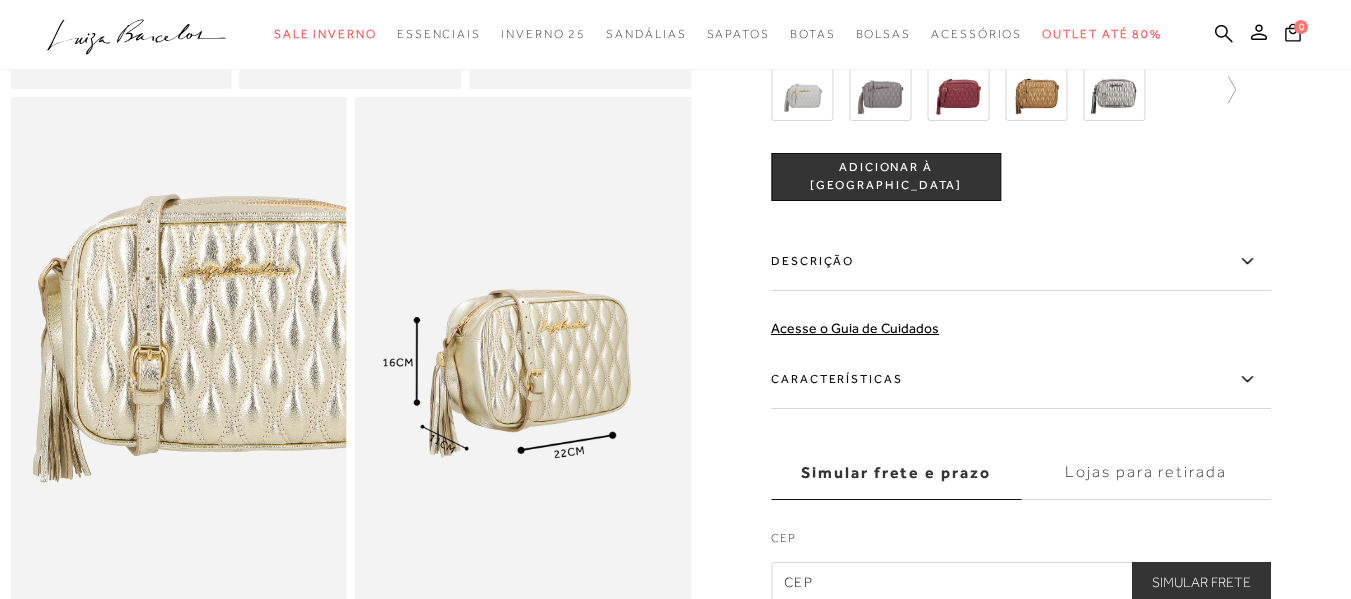 scroll, scrollTop: 900, scrollLeft: 0, axis: vertical 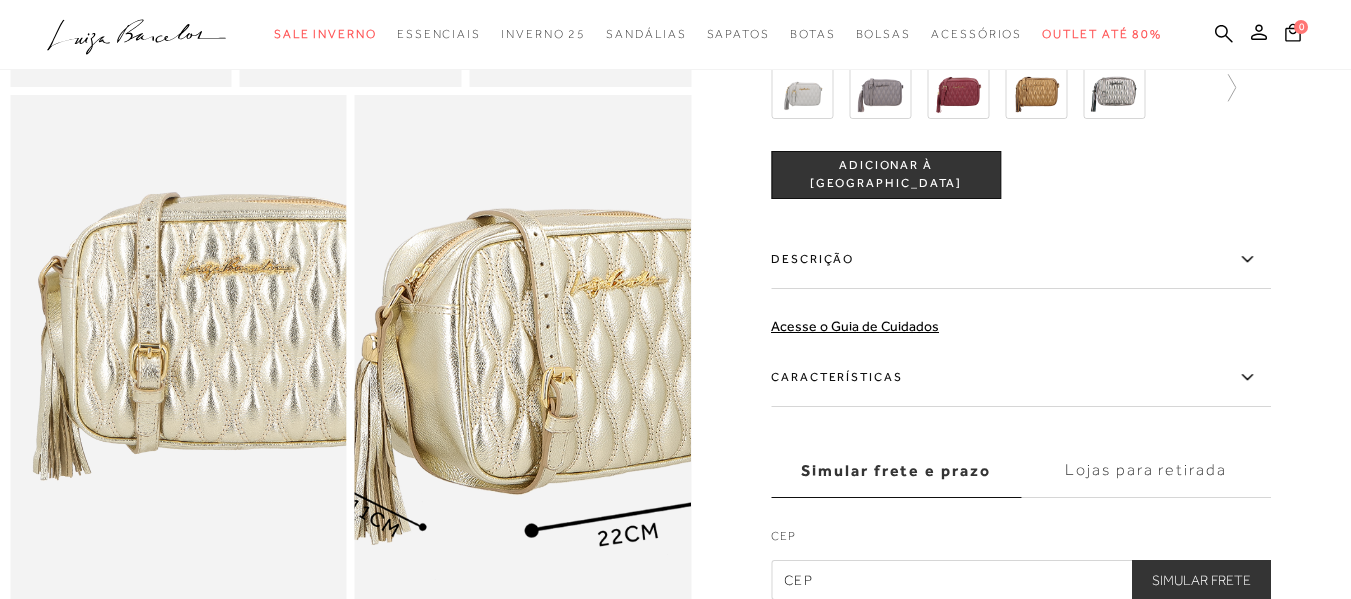 click at bounding box center [534, 329] 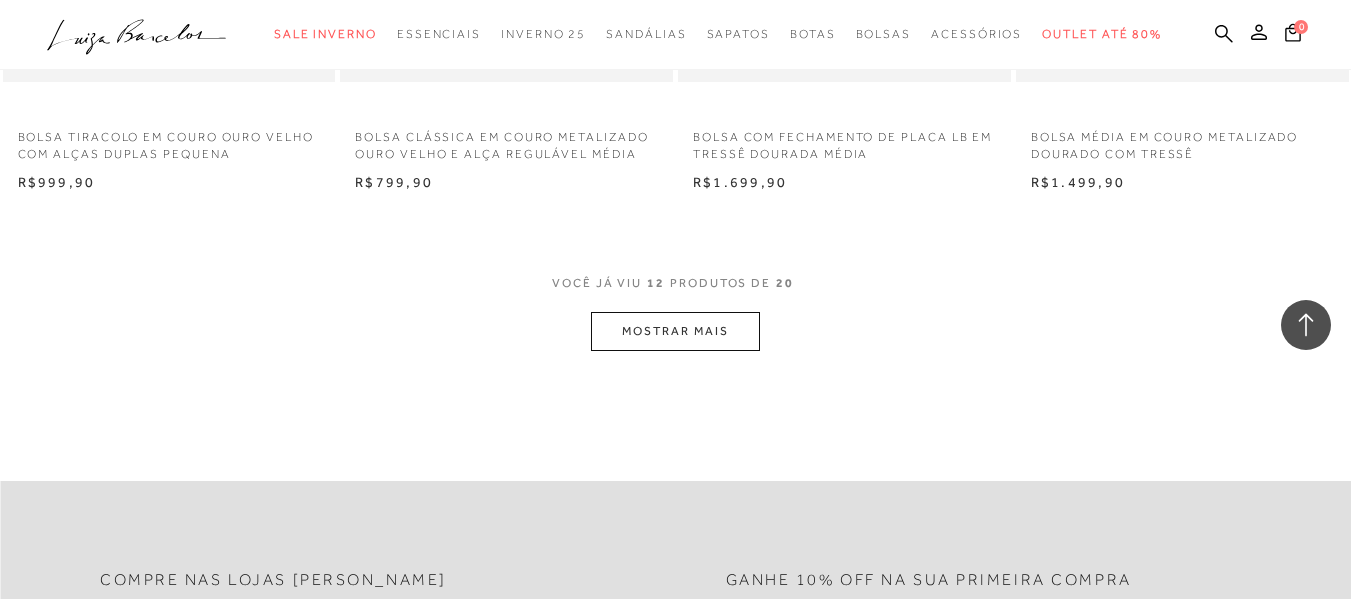 scroll, scrollTop: 1900, scrollLeft: 0, axis: vertical 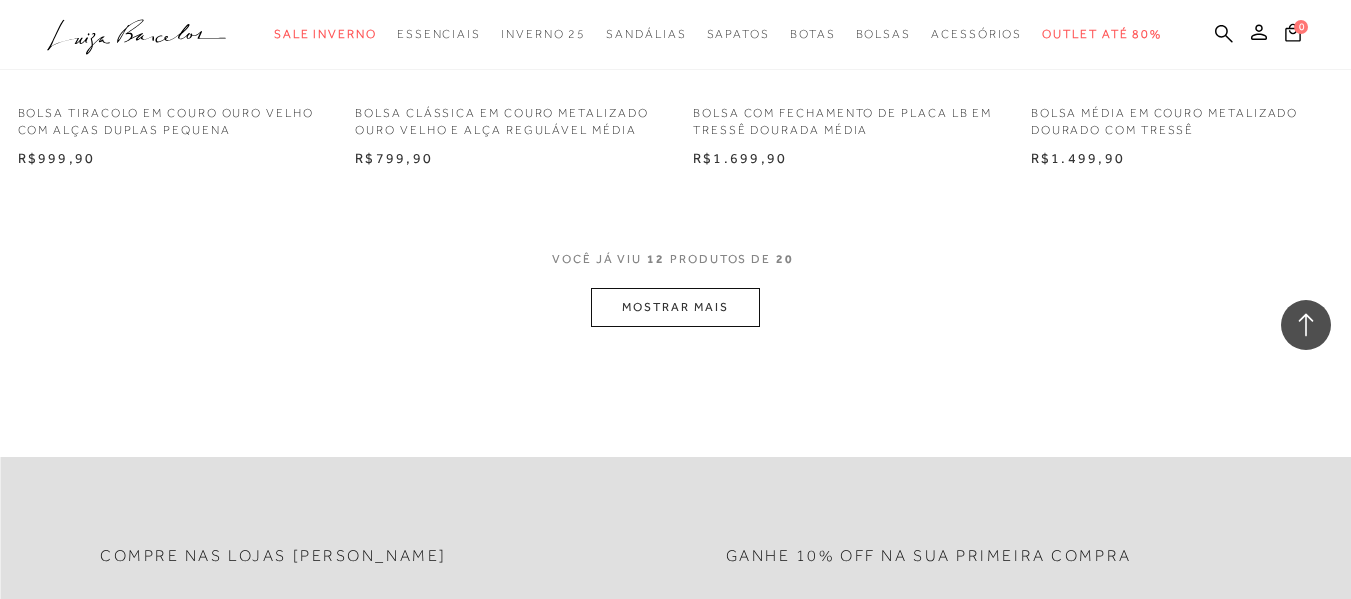 click on "MOSTRAR MAIS" at bounding box center [675, 307] 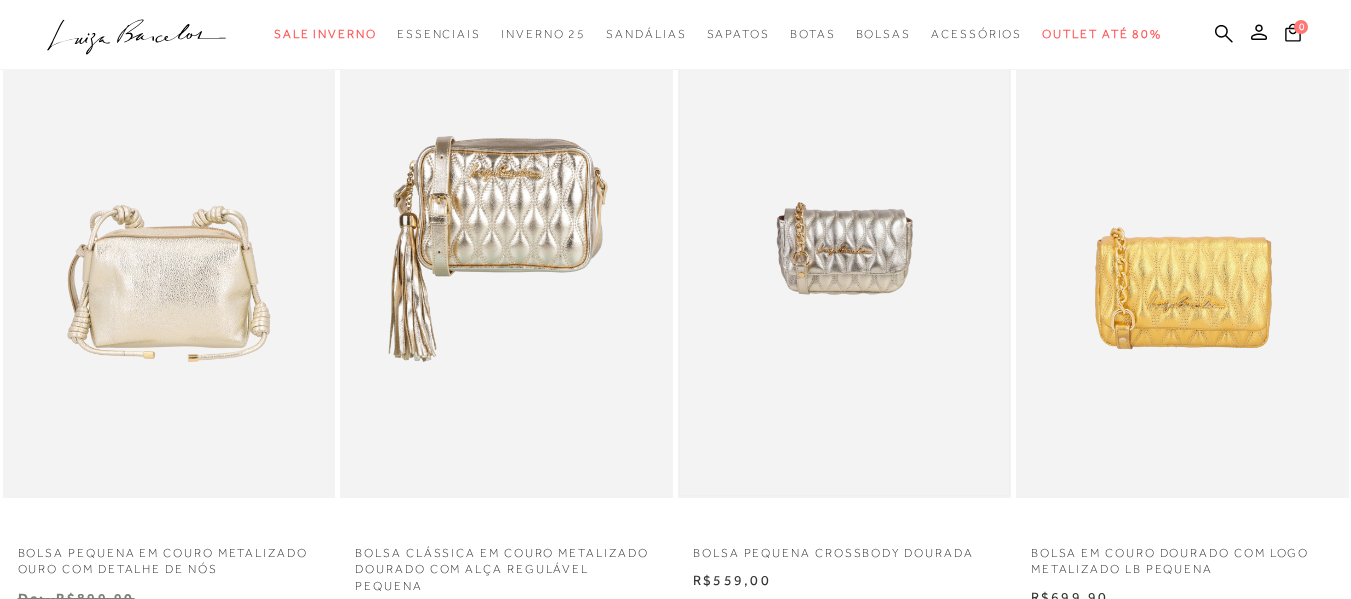 scroll, scrollTop: 0, scrollLeft: 0, axis: both 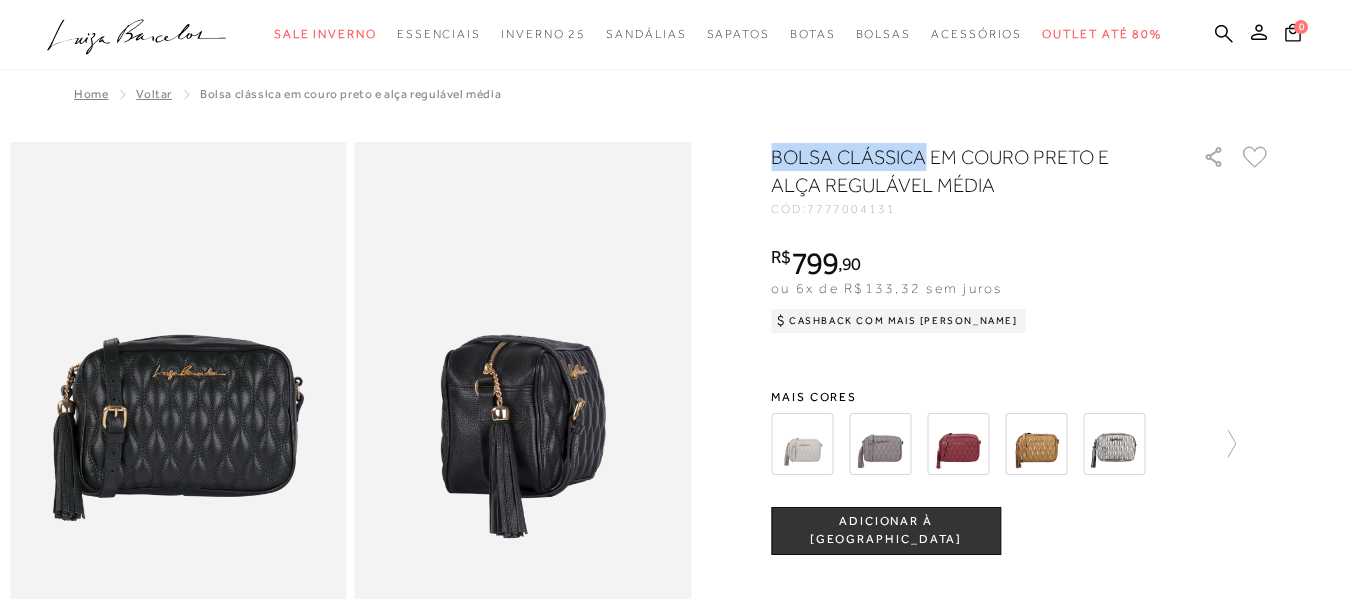 click on "BOLSA CLÁSSICA EM COURO PRETO E ALÇA REGULÁVEL MÉDIA" at bounding box center (958, 171) 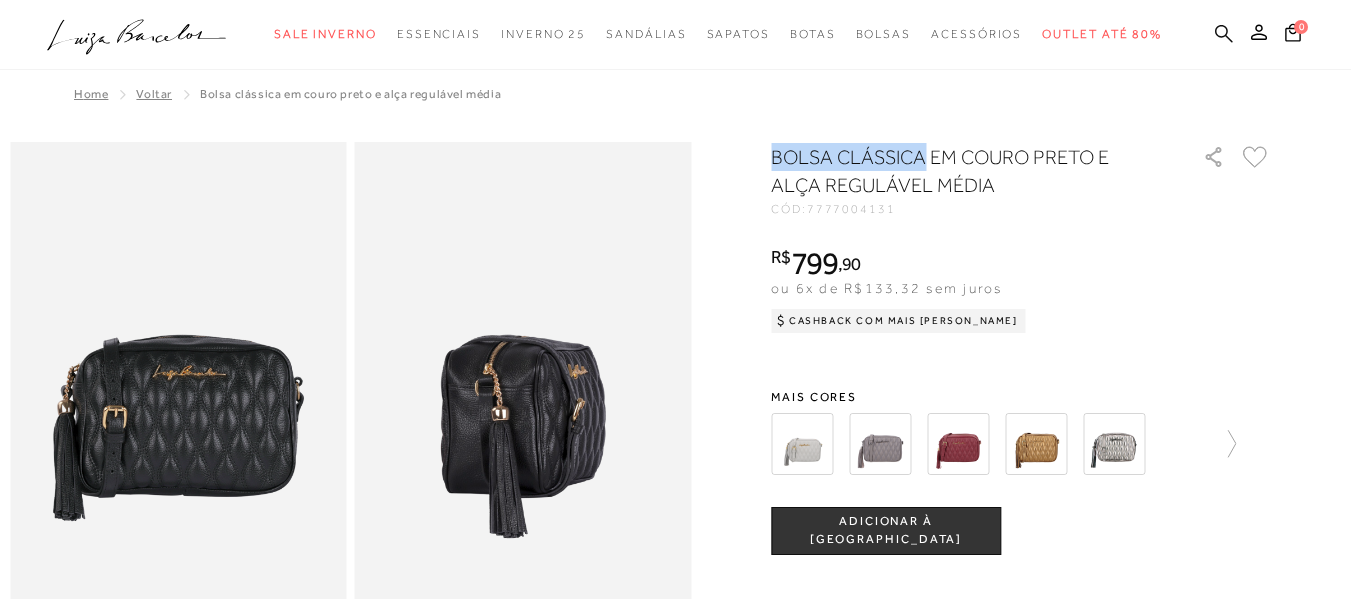 click 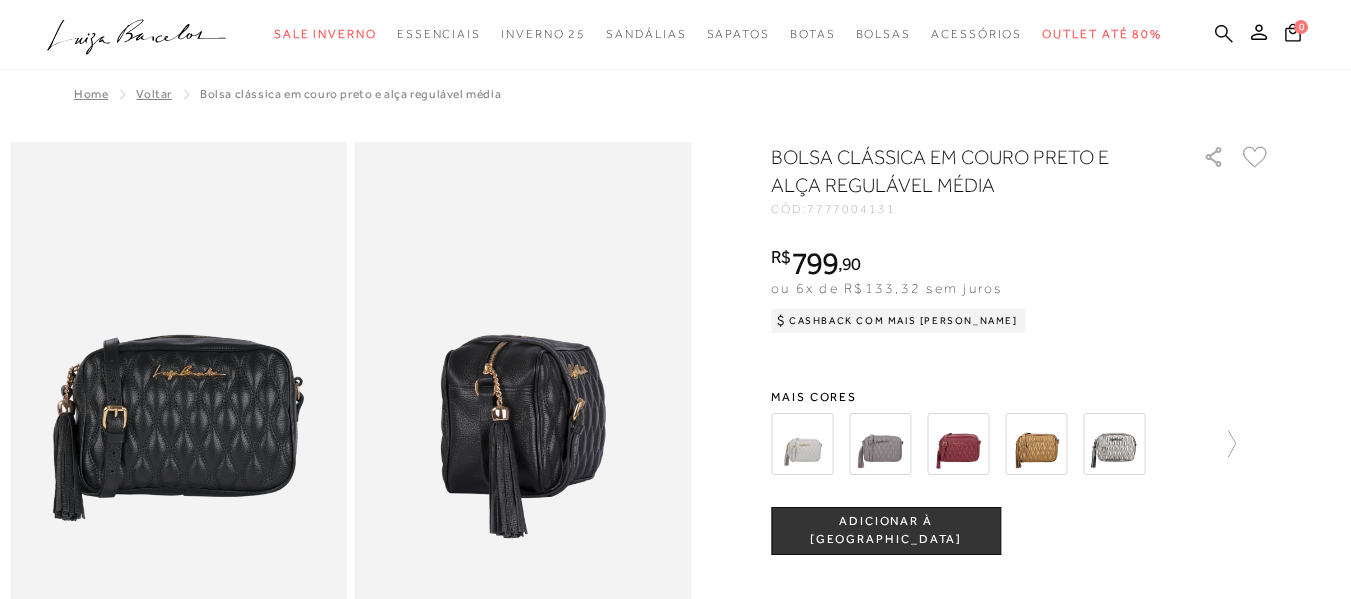 click 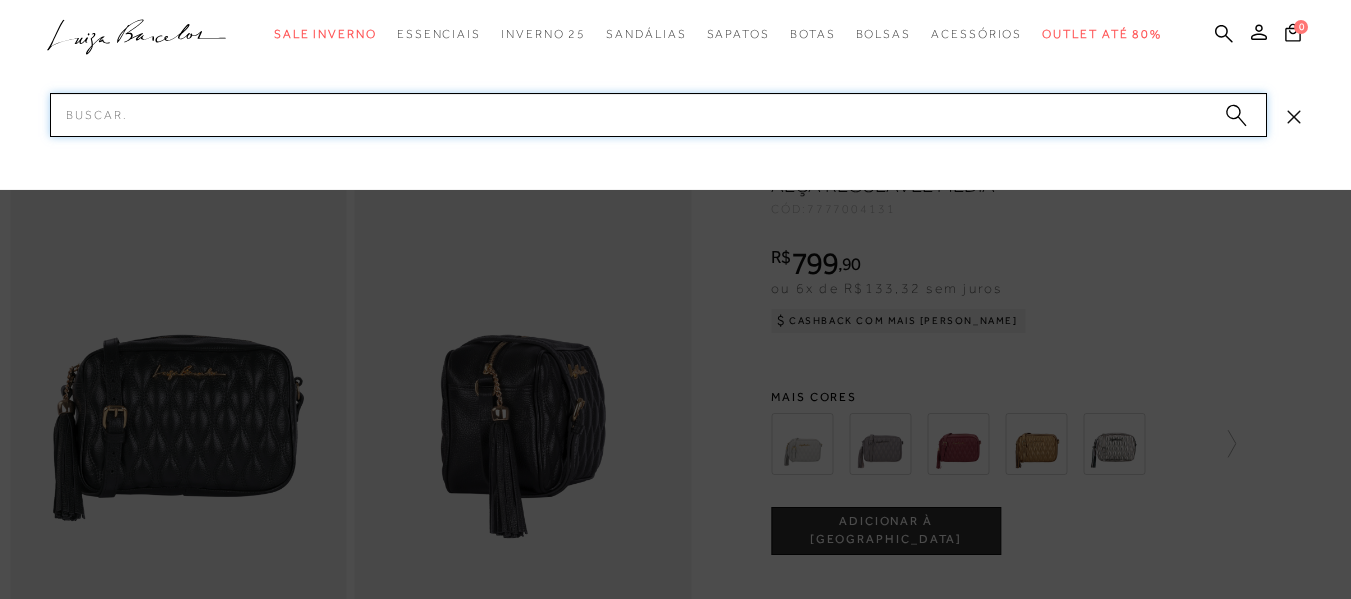 paste on "BOLSA CLÁSSICA" 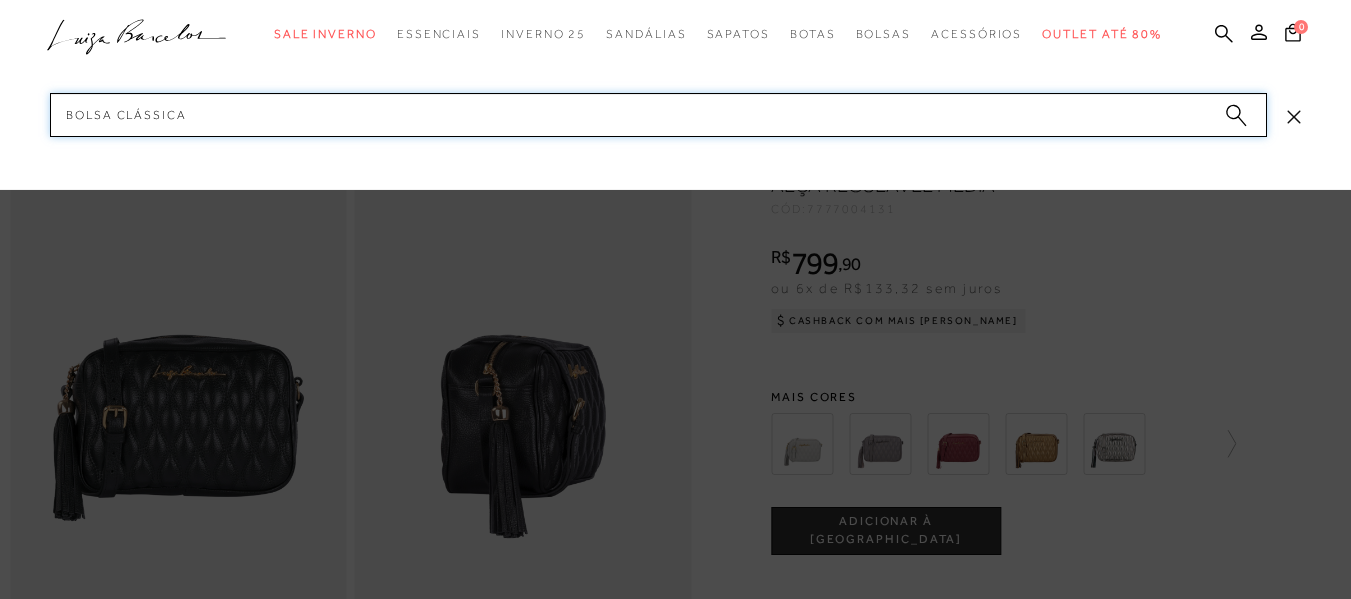 type 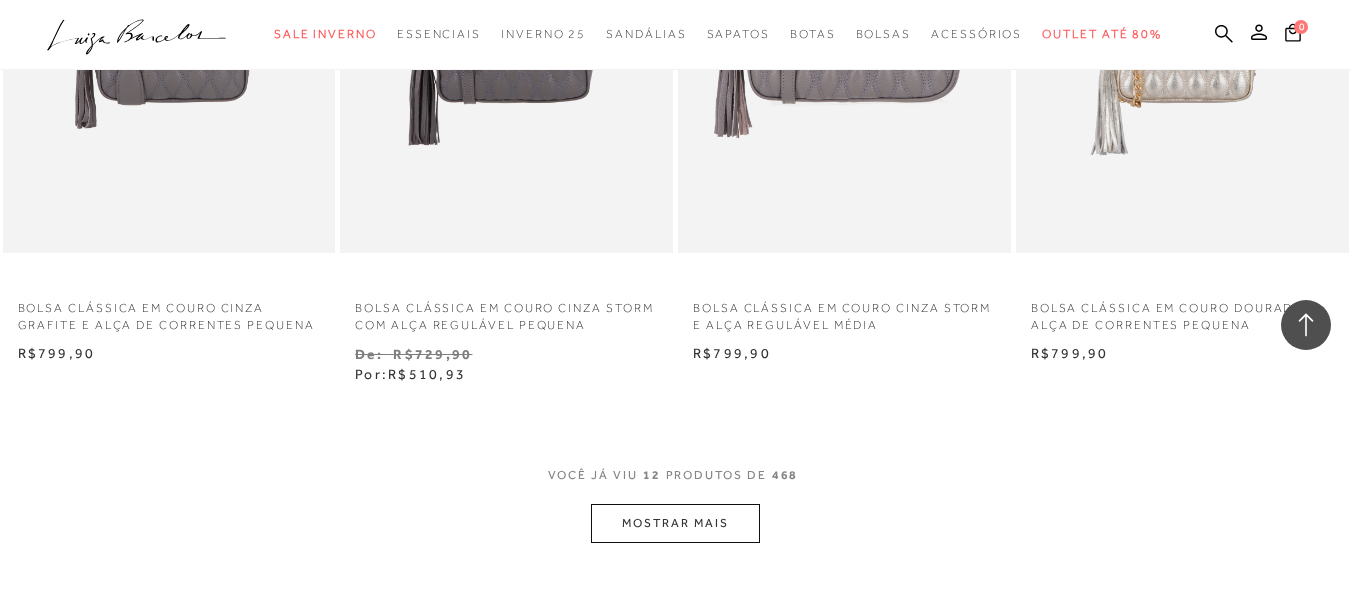 scroll, scrollTop: 1800, scrollLeft: 0, axis: vertical 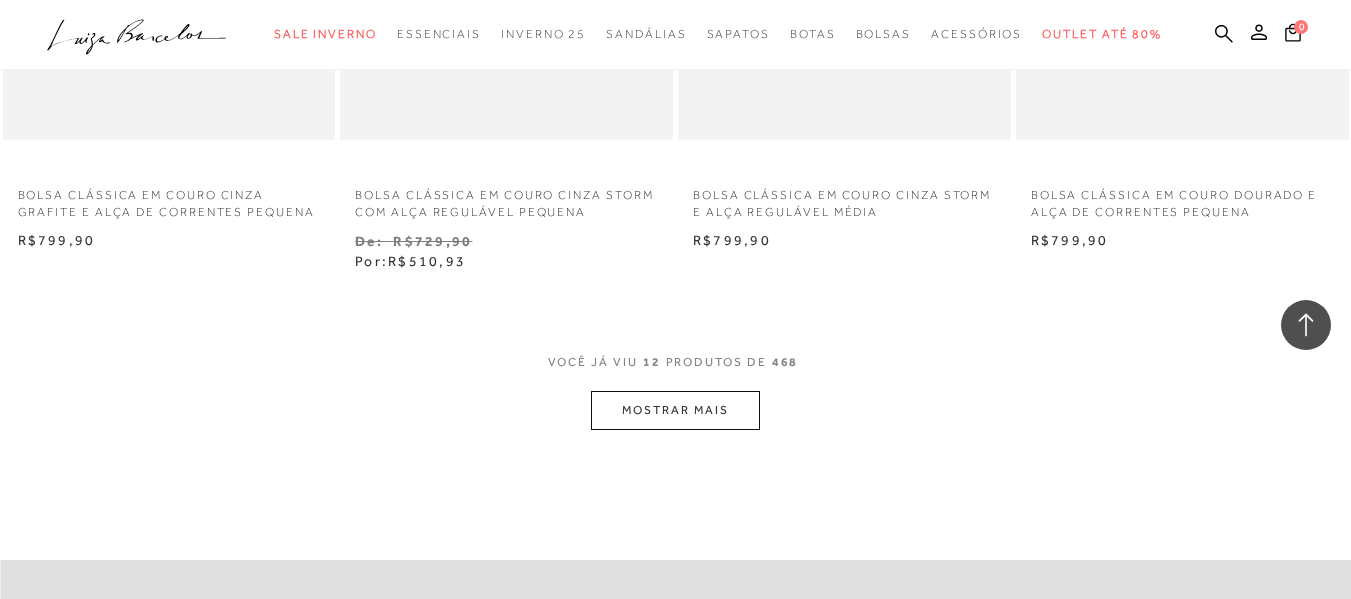click on "MOSTRAR MAIS" at bounding box center [675, 410] 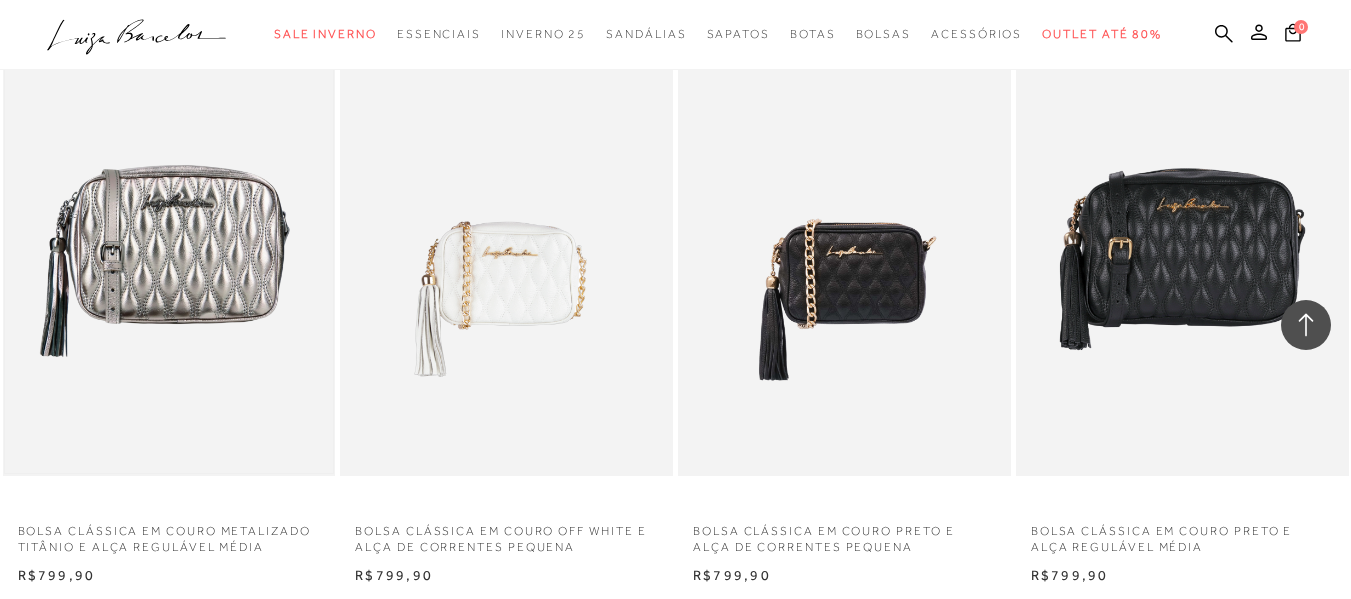 scroll, scrollTop: 2900, scrollLeft: 0, axis: vertical 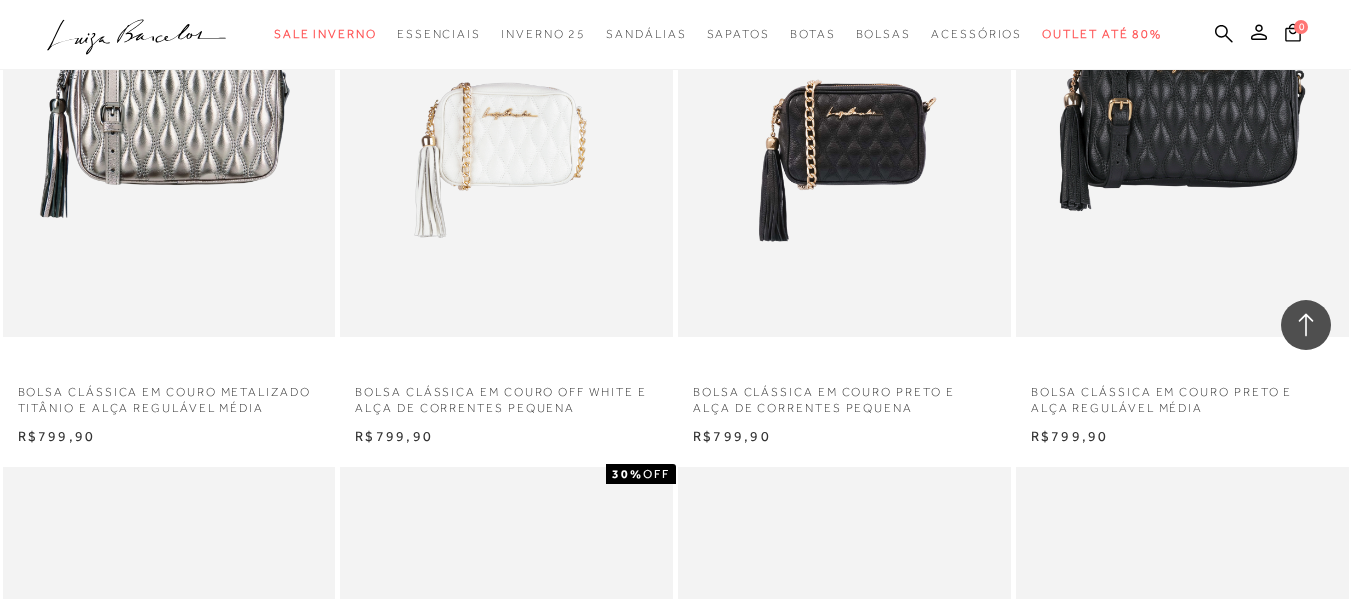 click on "BOLSA CLÁSSICA EM COURO PRETO E ALÇA REGULÁVEL MÉDIA" at bounding box center [1182, 395] 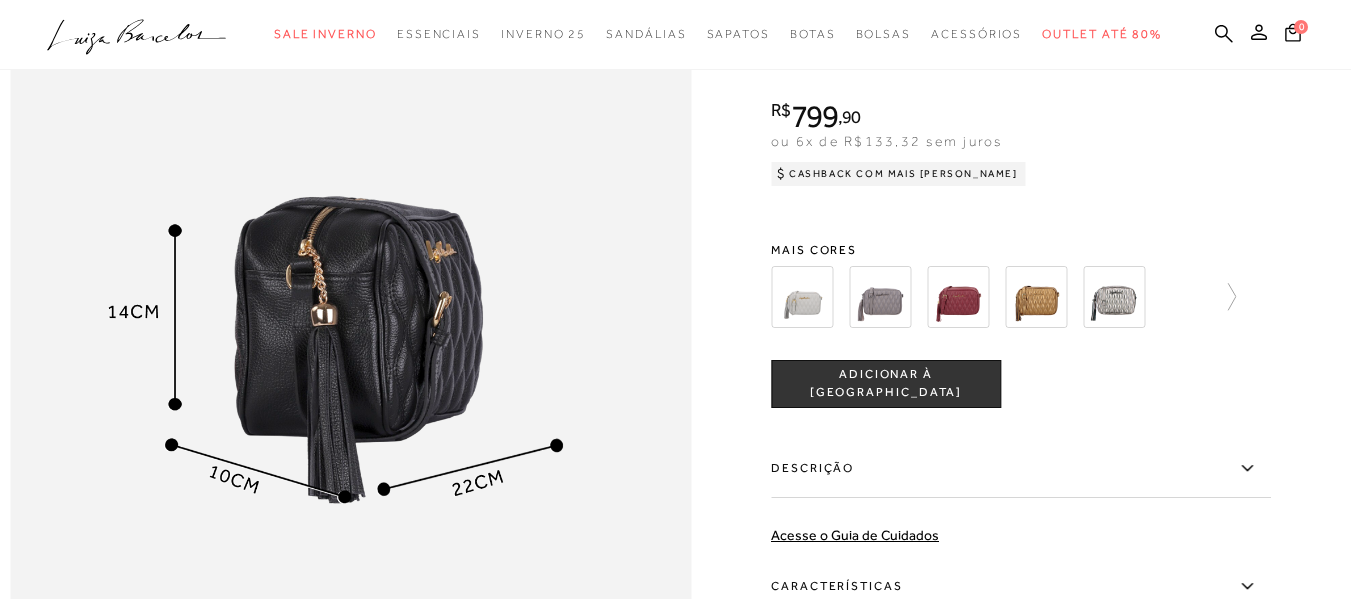 scroll, scrollTop: 0, scrollLeft: 0, axis: both 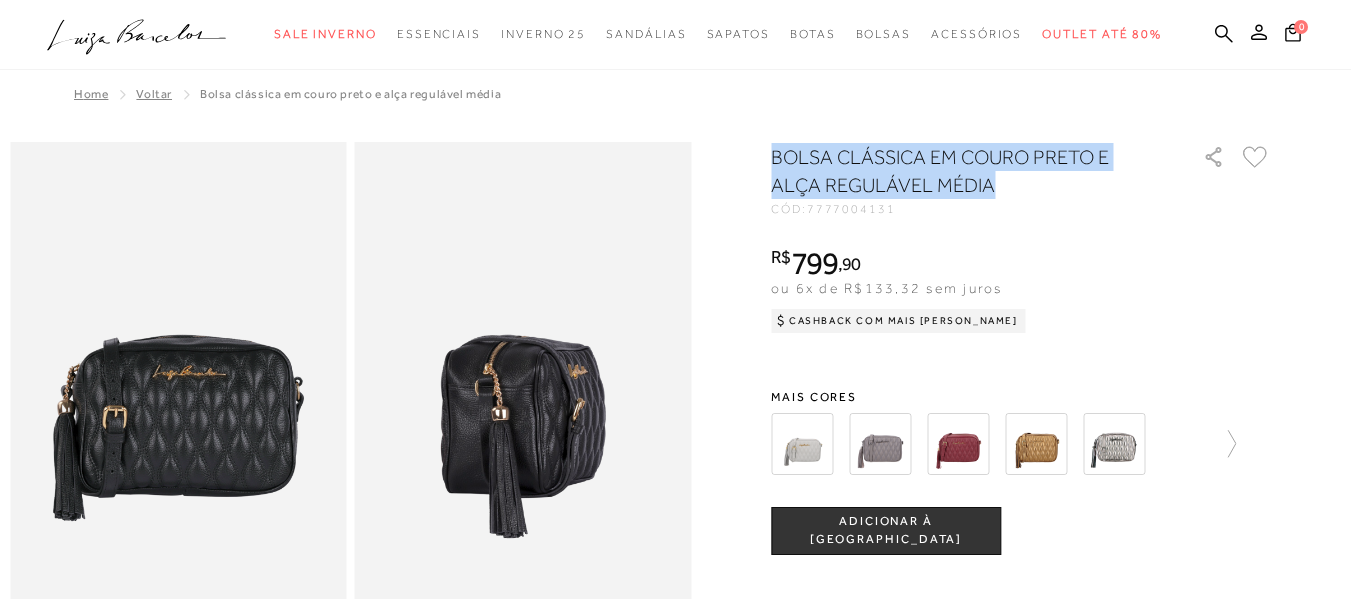 drag, startPoint x: 995, startPoint y: 201, endPoint x: 781, endPoint y: 163, distance: 217.34764 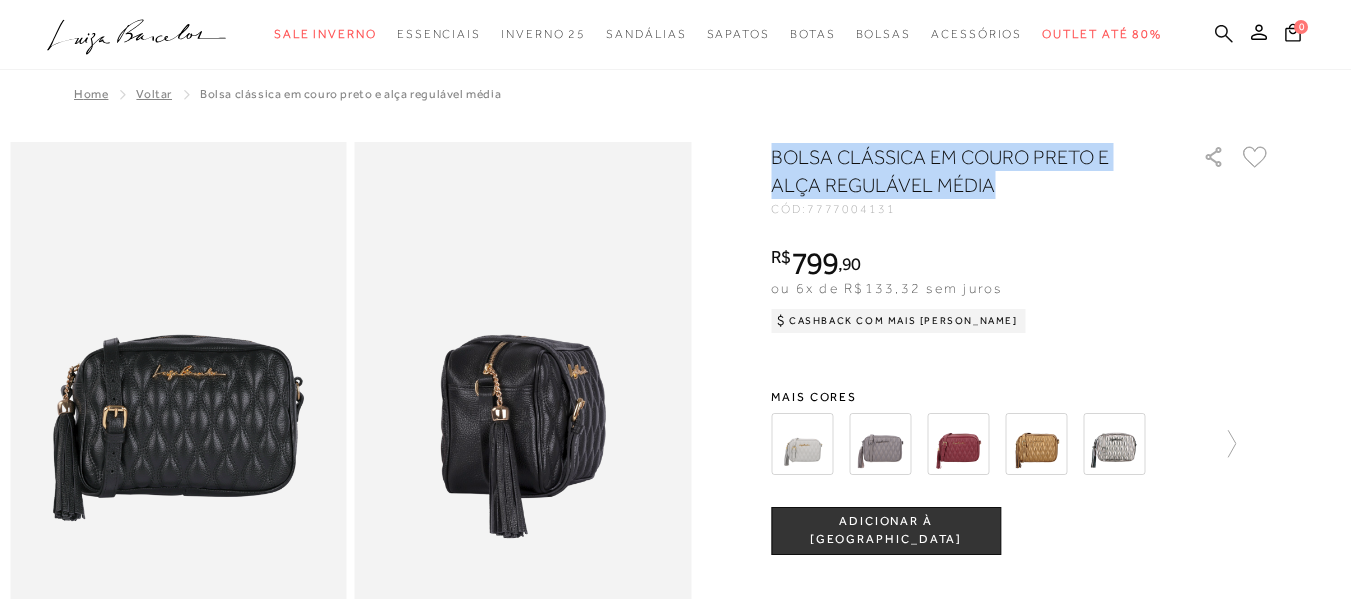 click 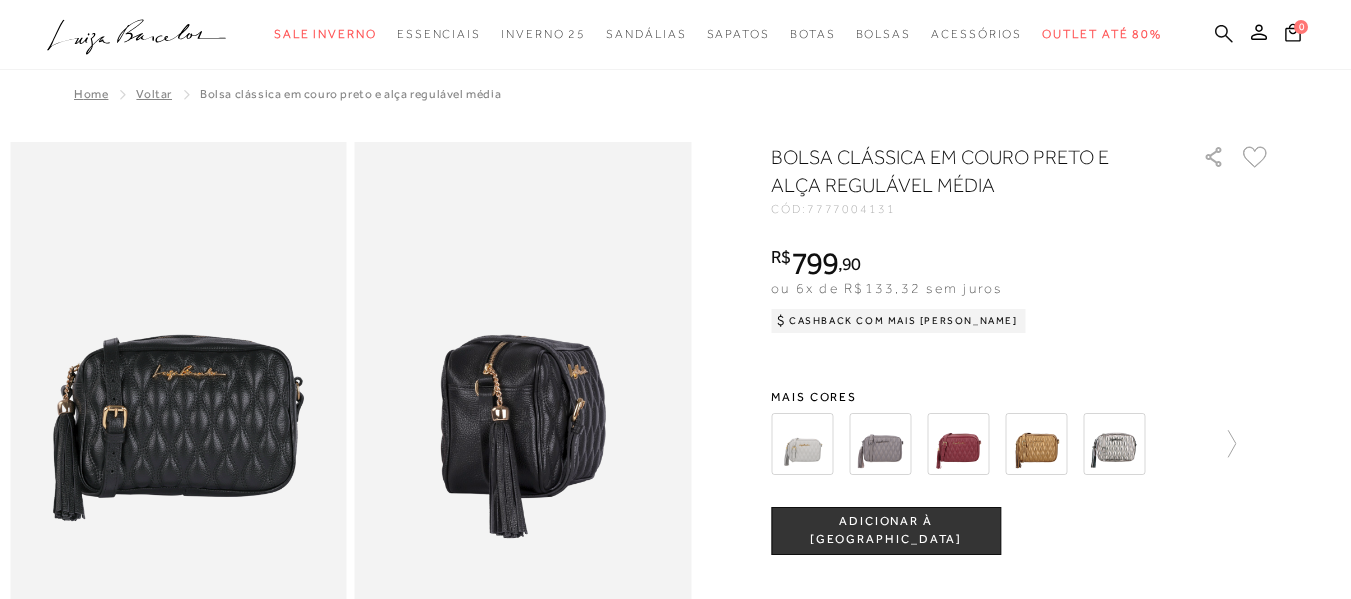 click 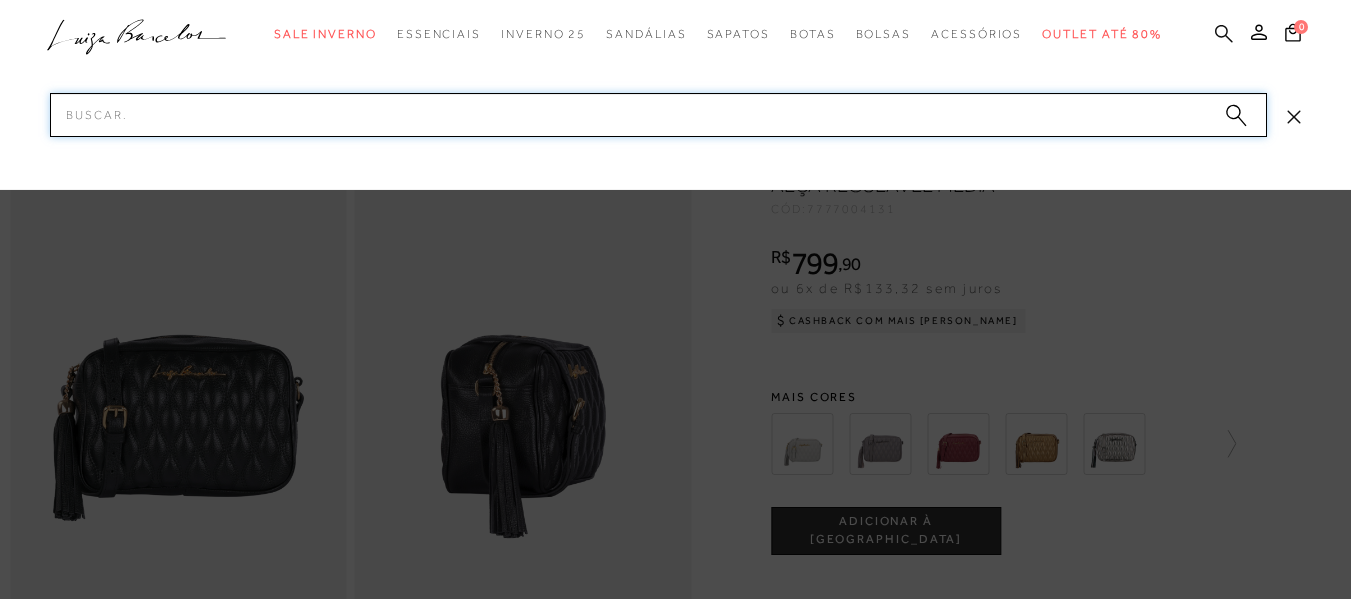 paste on "BOLSA CLÁSSICA EM COURO PRETO E ALÇA REGULÁVEL MÉDIA" 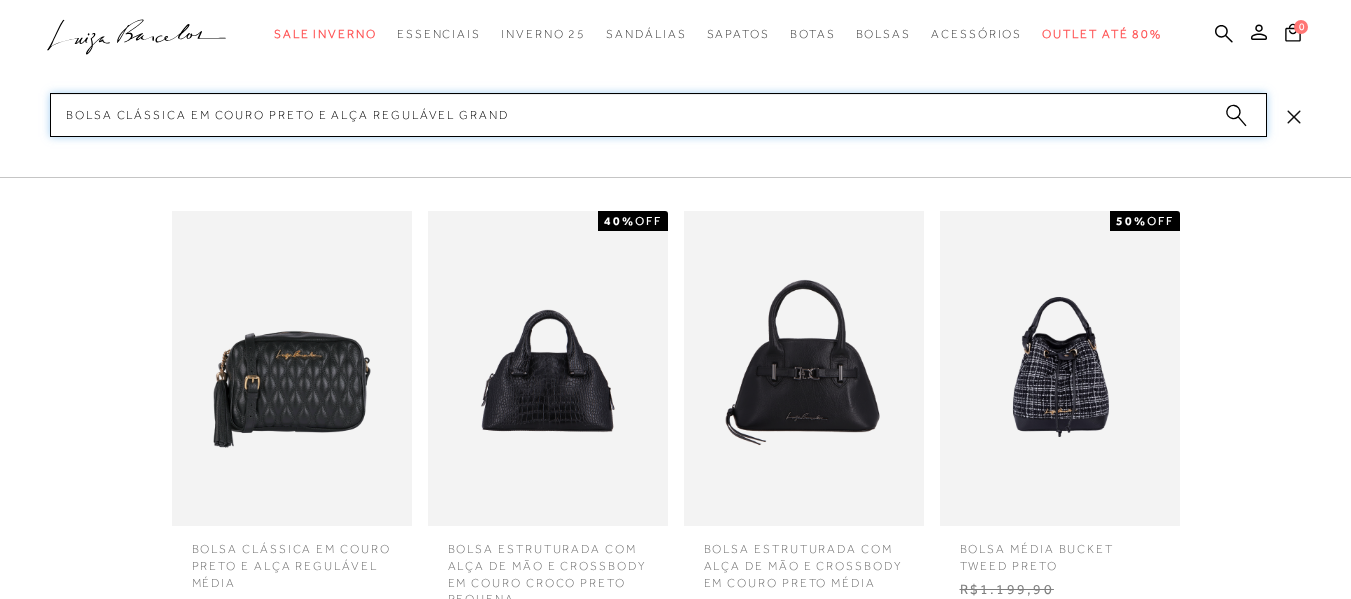 type on "BOLSA CLÁSSICA EM COURO PRETO E ALÇA REGULÁVEL grande" 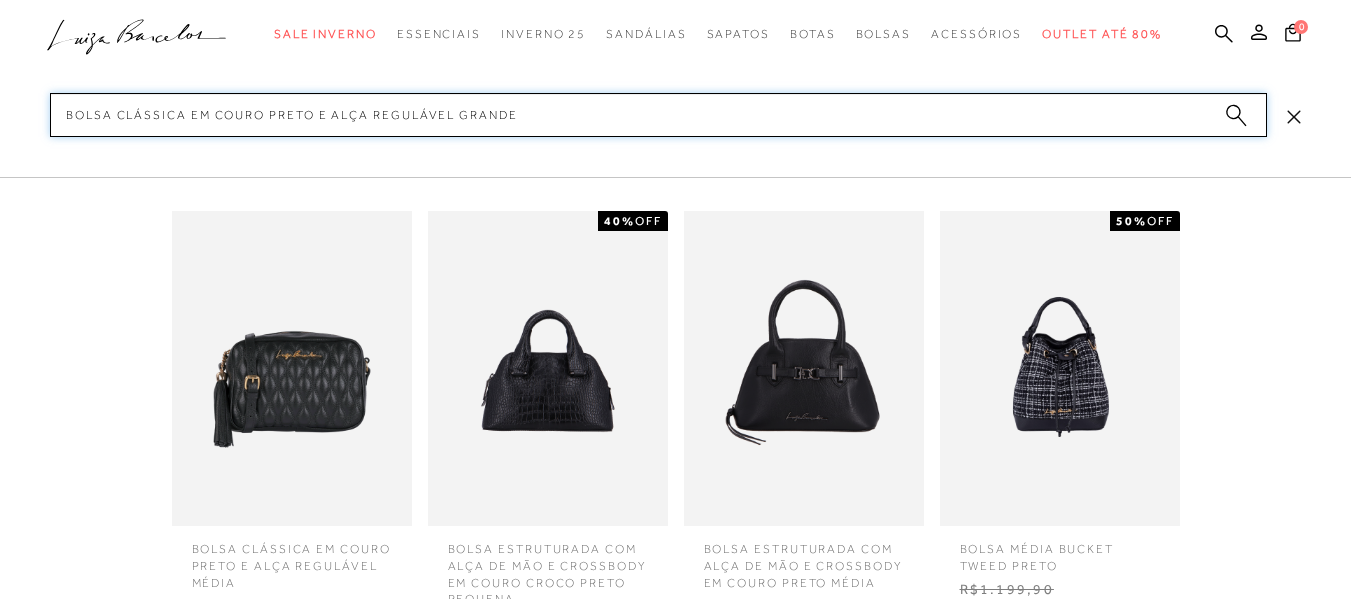 type 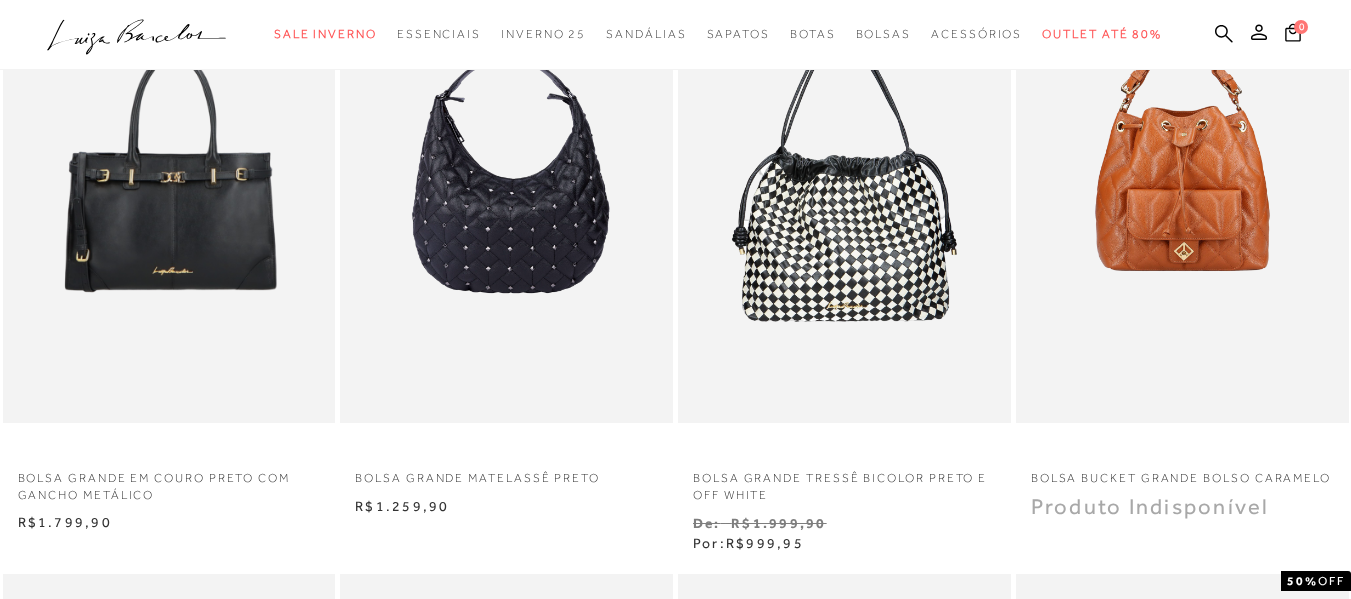 scroll, scrollTop: 300, scrollLeft: 0, axis: vertical 